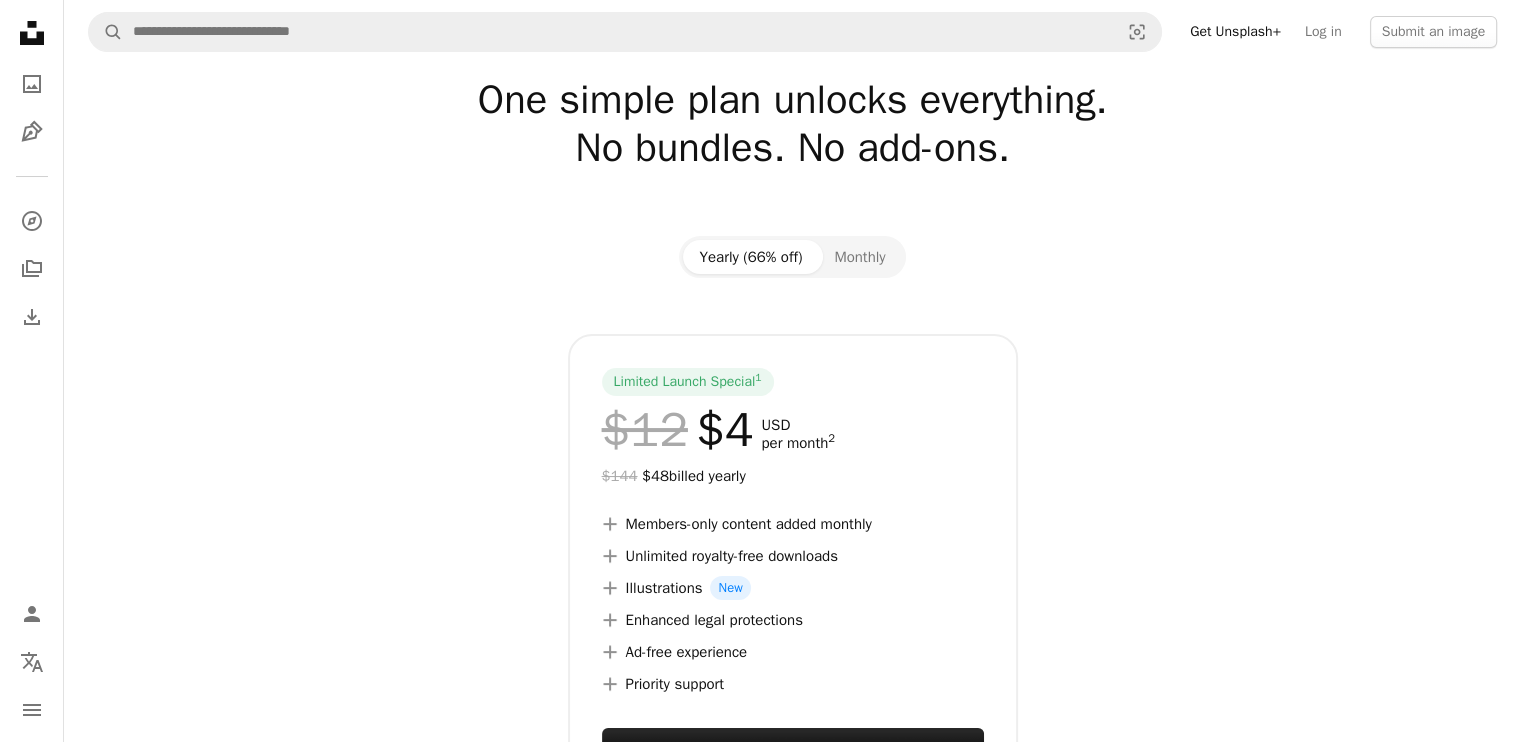 scroll, scrollTop: 0, scrollLeft: 0, axis: both 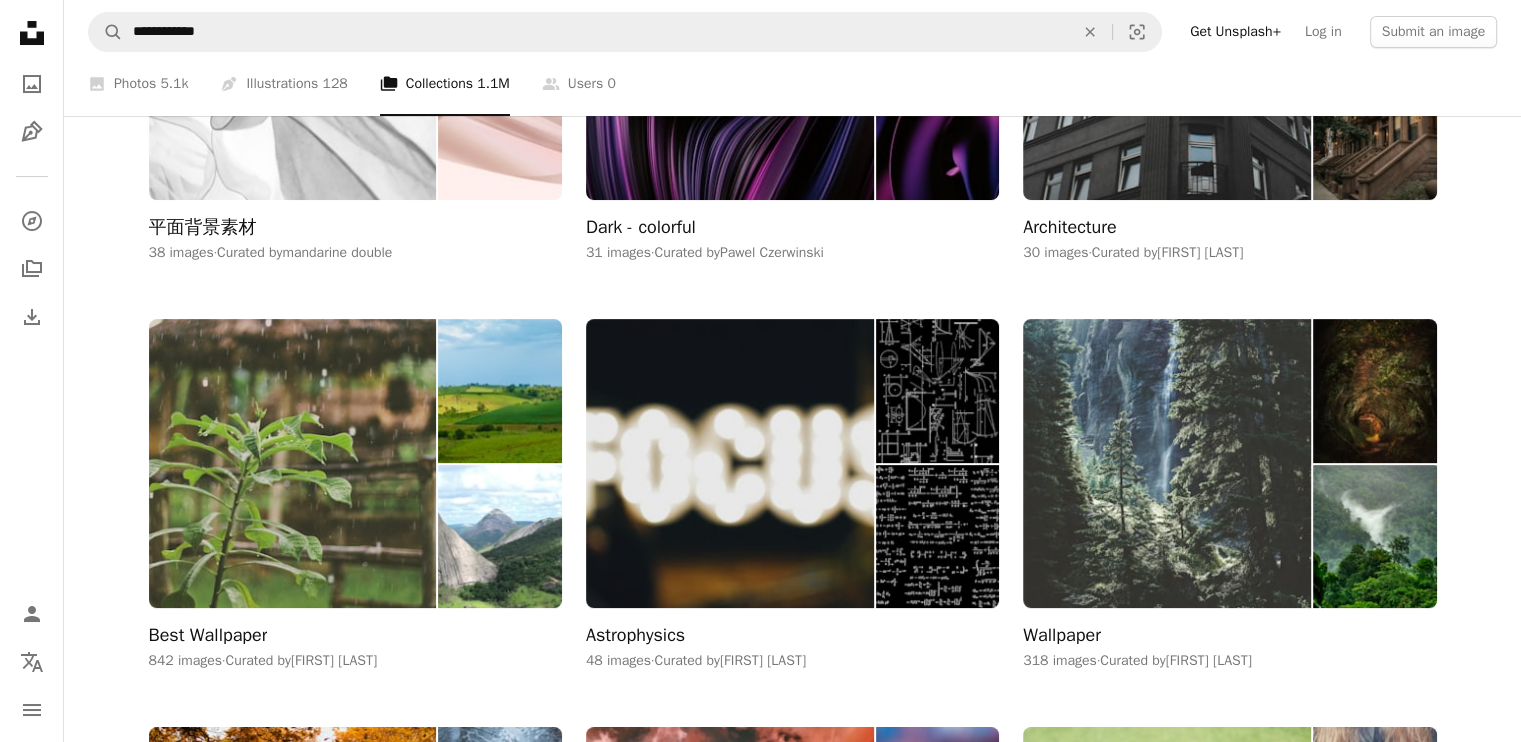 click at bounding box center (499, 128) 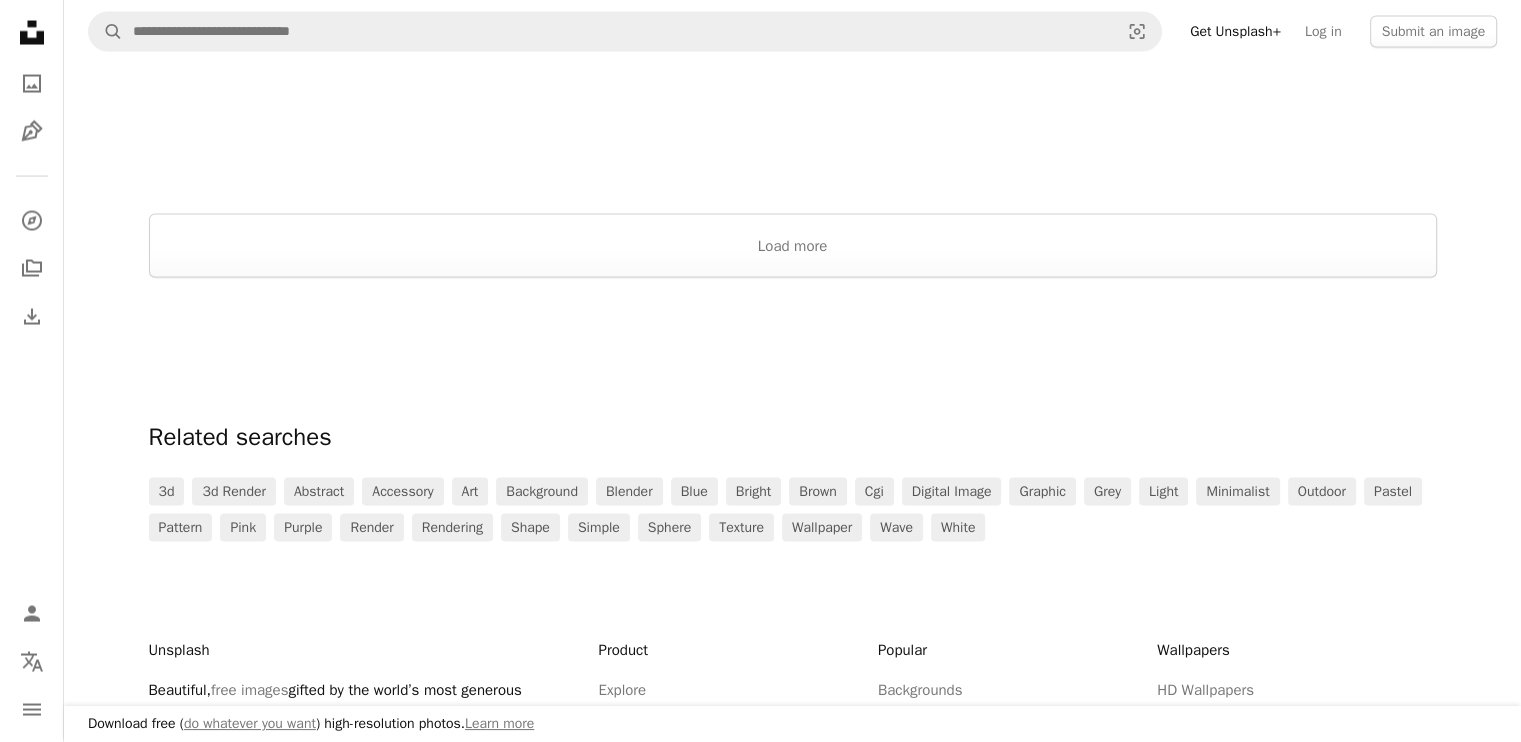 scroll, scrollTop: 4066, scrollLeft: 0, axis: vertical 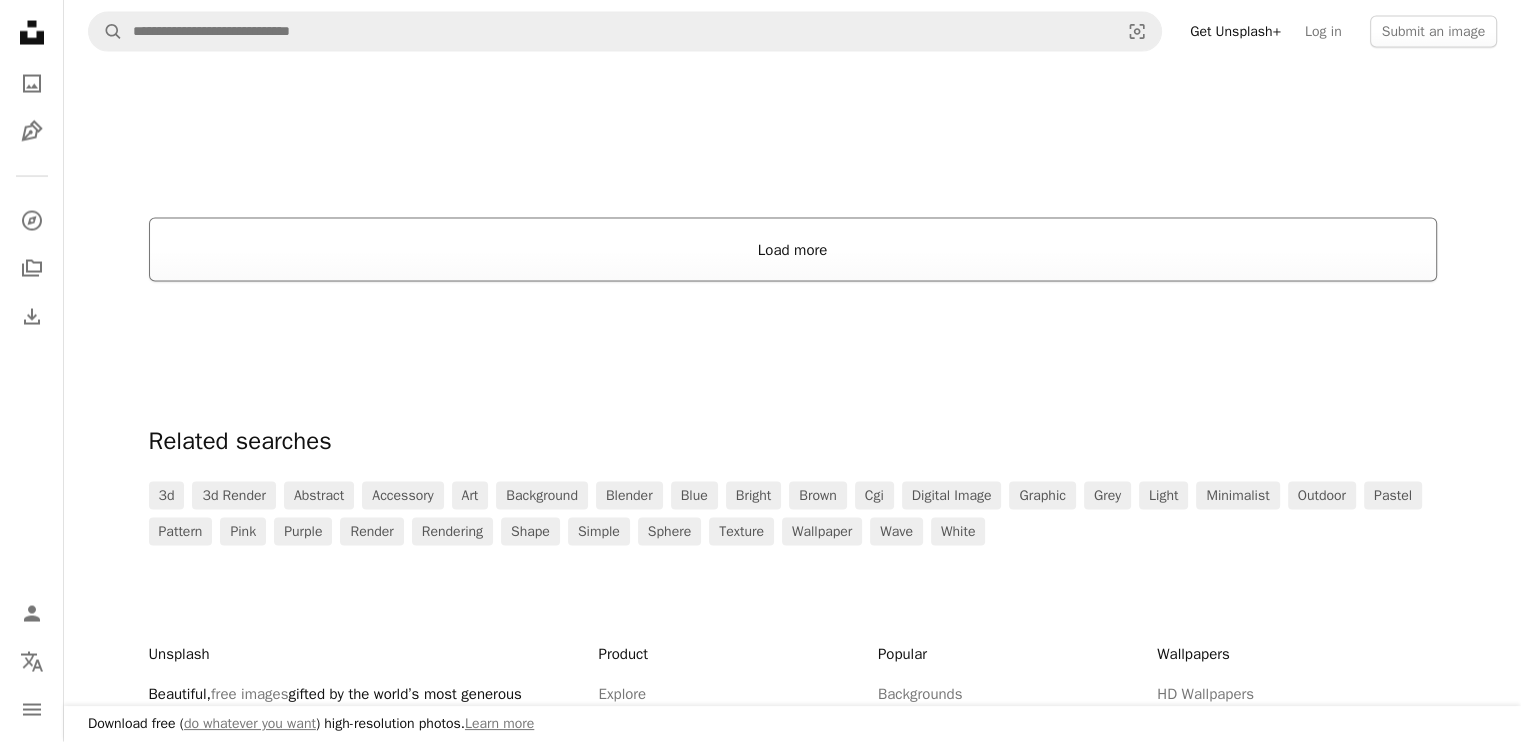 click on "Load more" at bounding box center [793, 250] 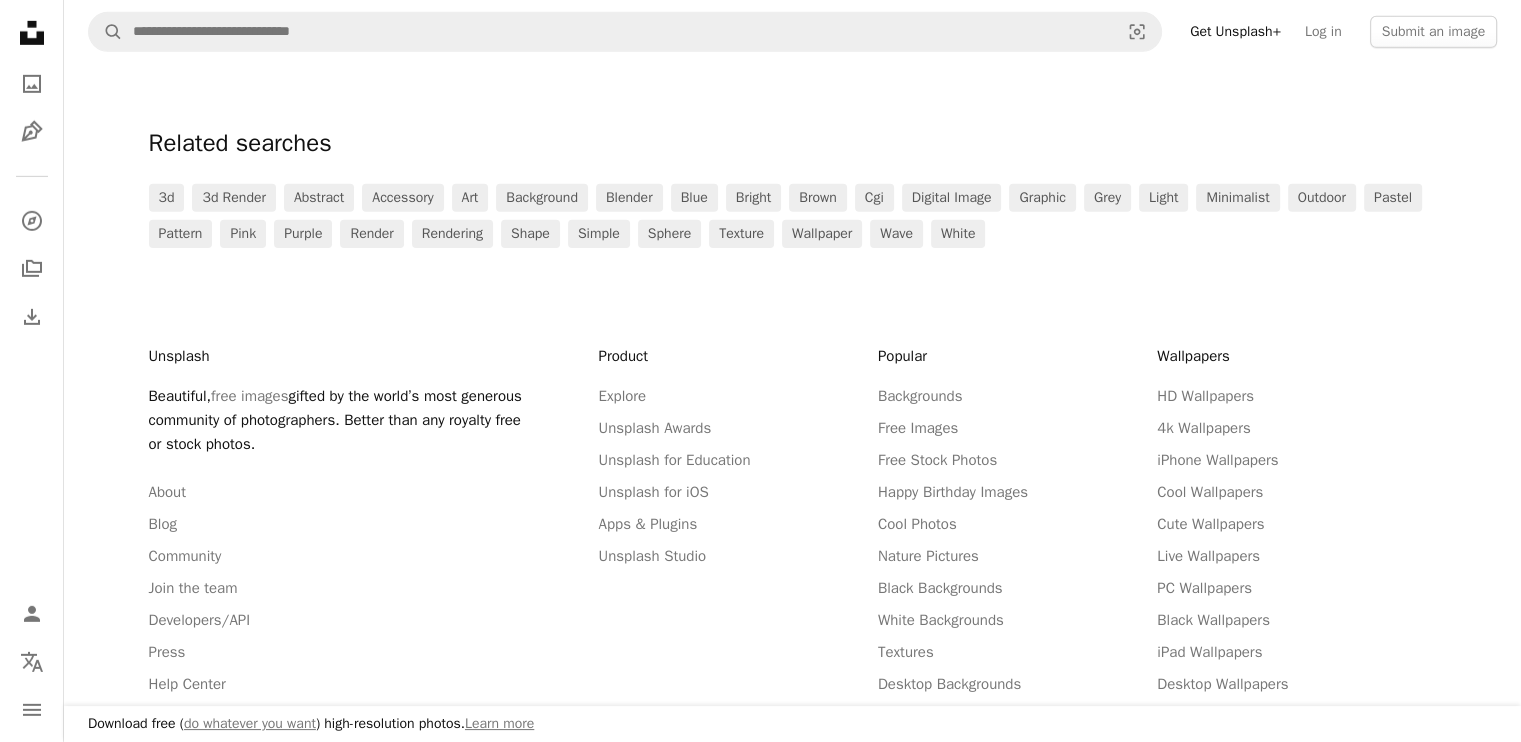 scroll, scrollTop: 6539, scrollLeft: 0, axis: vertical 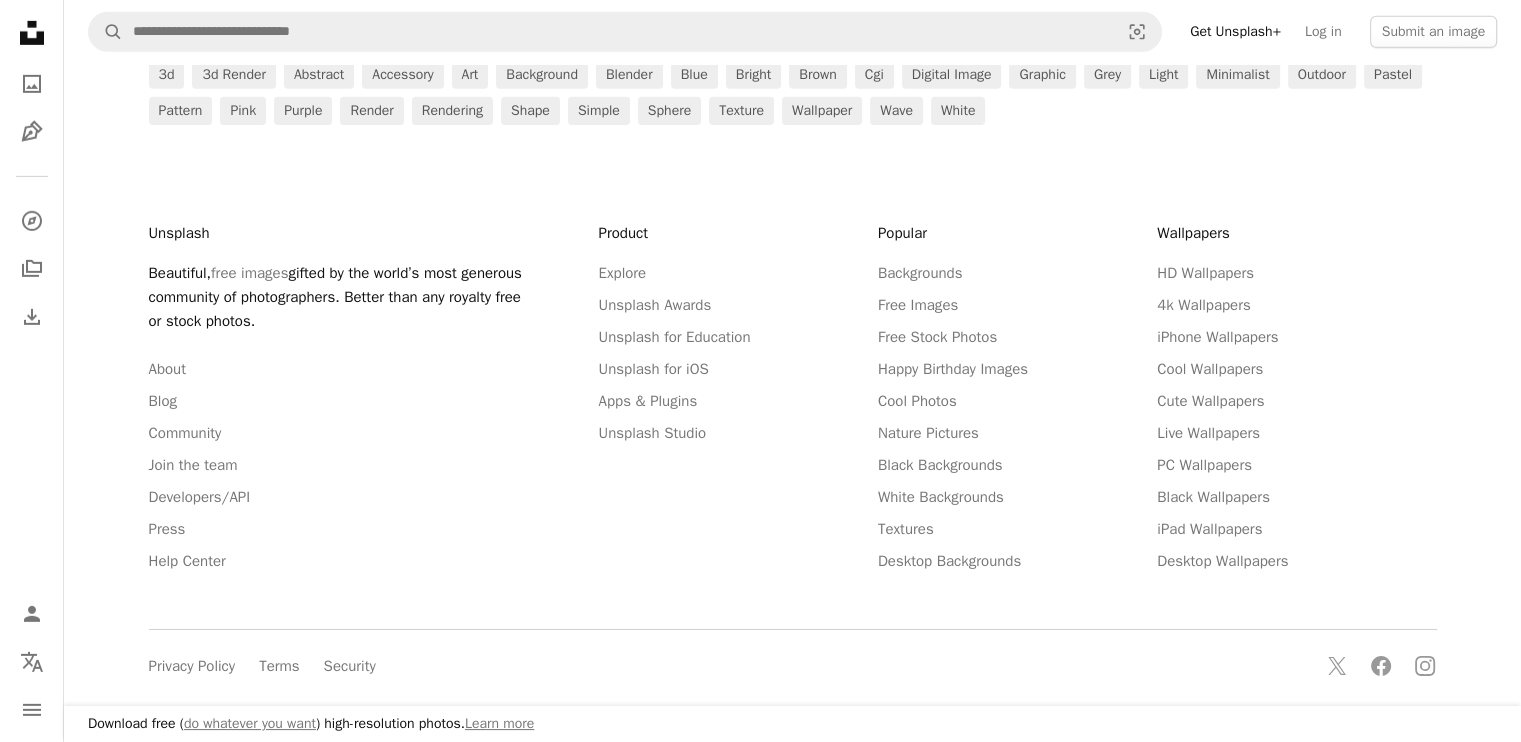 drag, startPoint x: 716, startPoint y: 259, endPoint x: 459, endPoint y: 339, distance: 269.1635 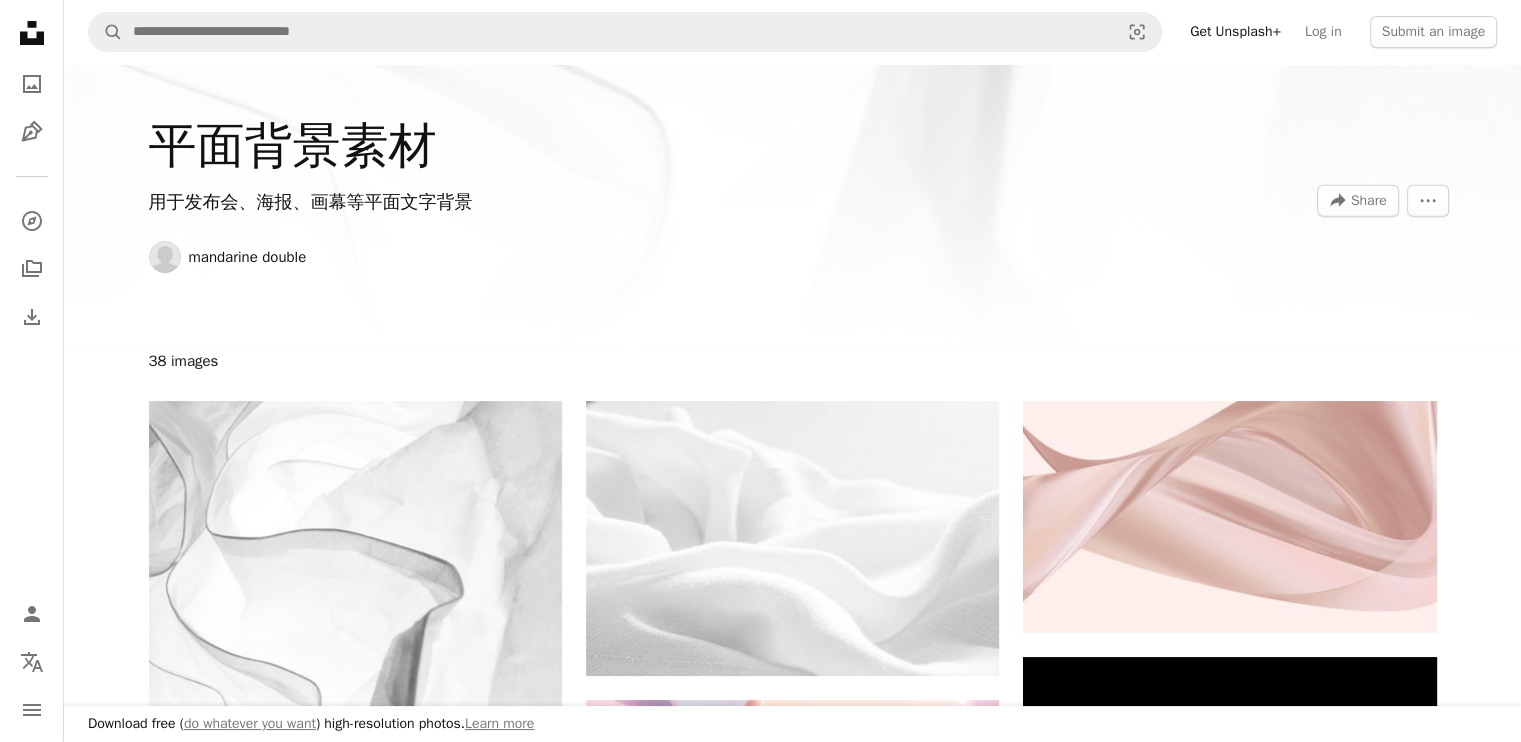 scroll, scrollTop: 0, scrollLeft: 0, axis: both 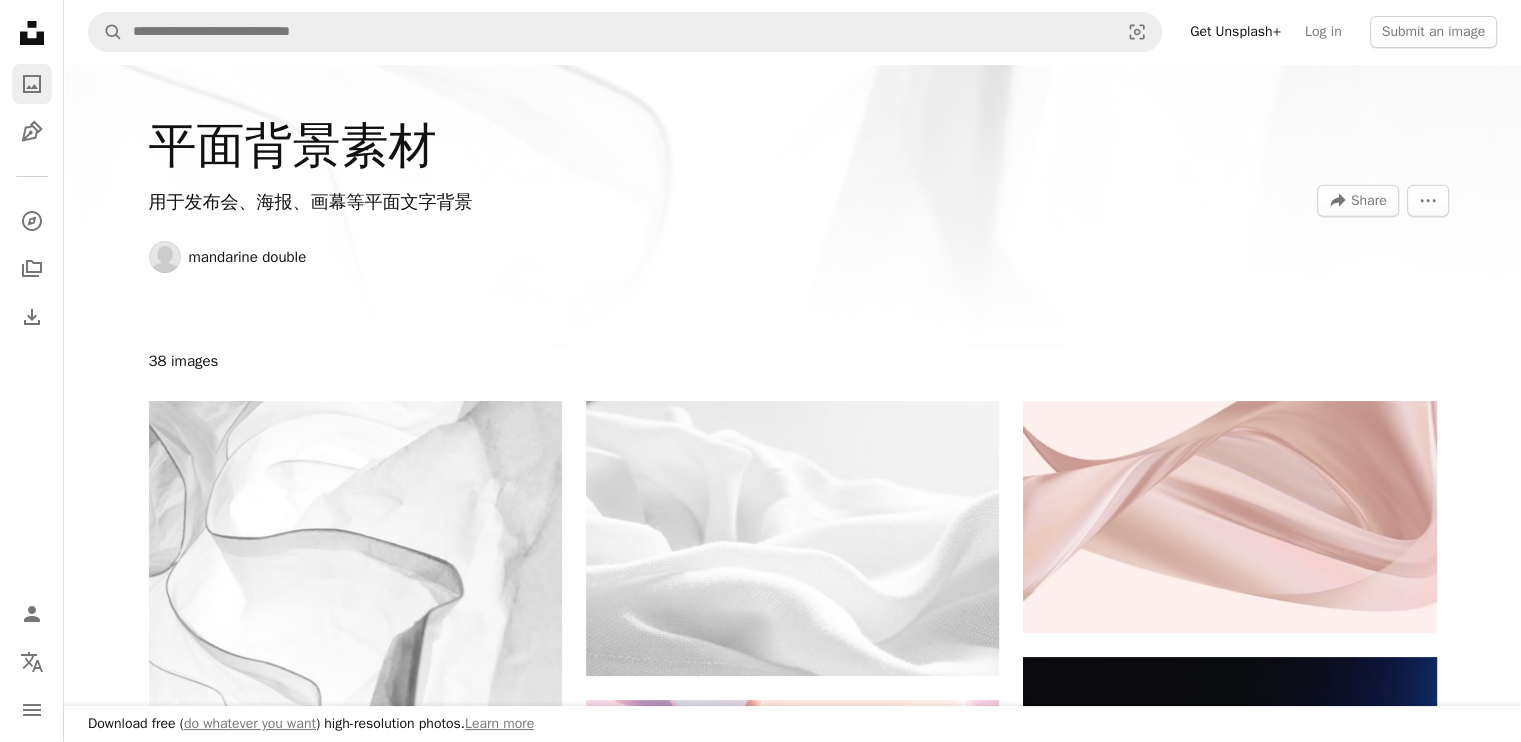 click on "A photo" at bounding box center (32, 84) 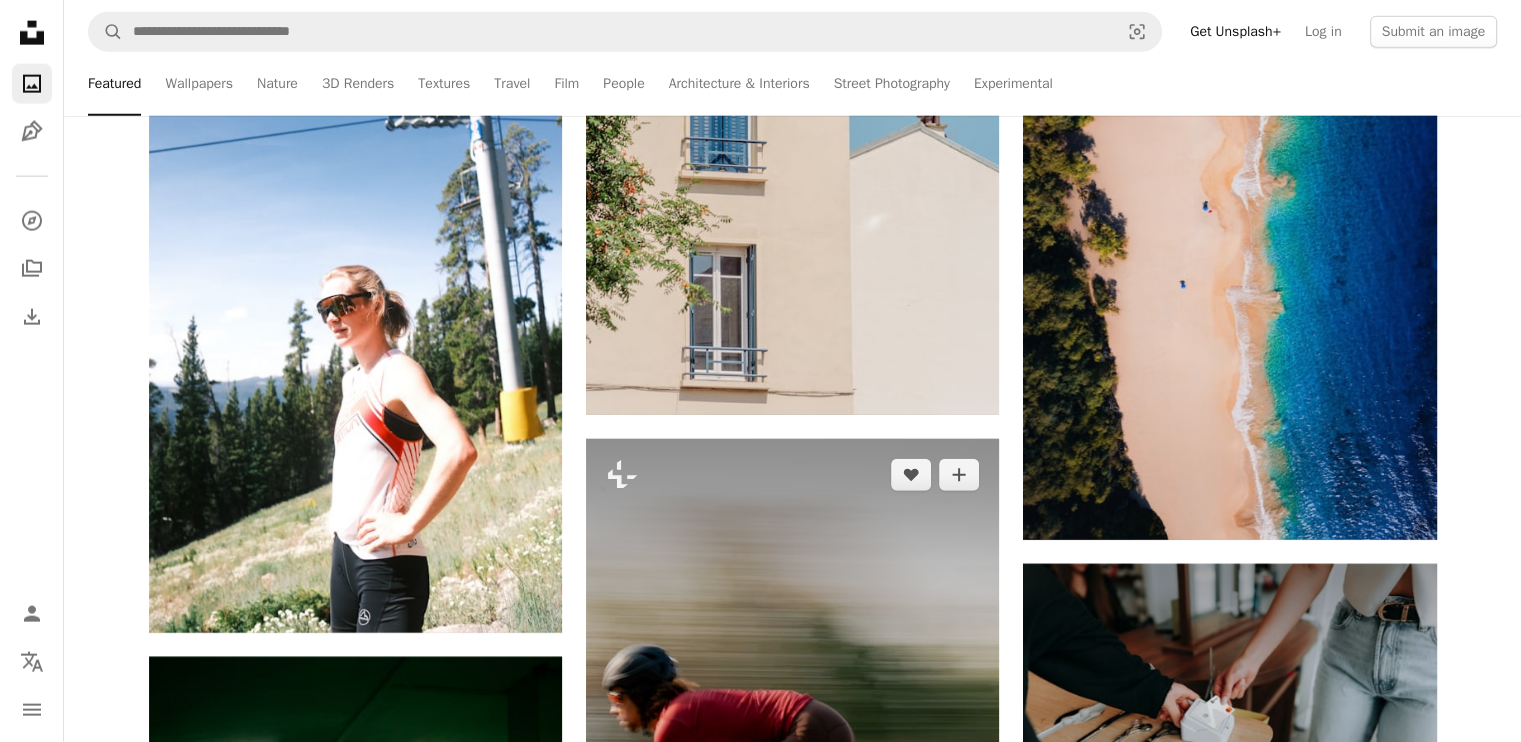 scroll, scrollTop: 27943, scrollLeft: 0, axis: vertical 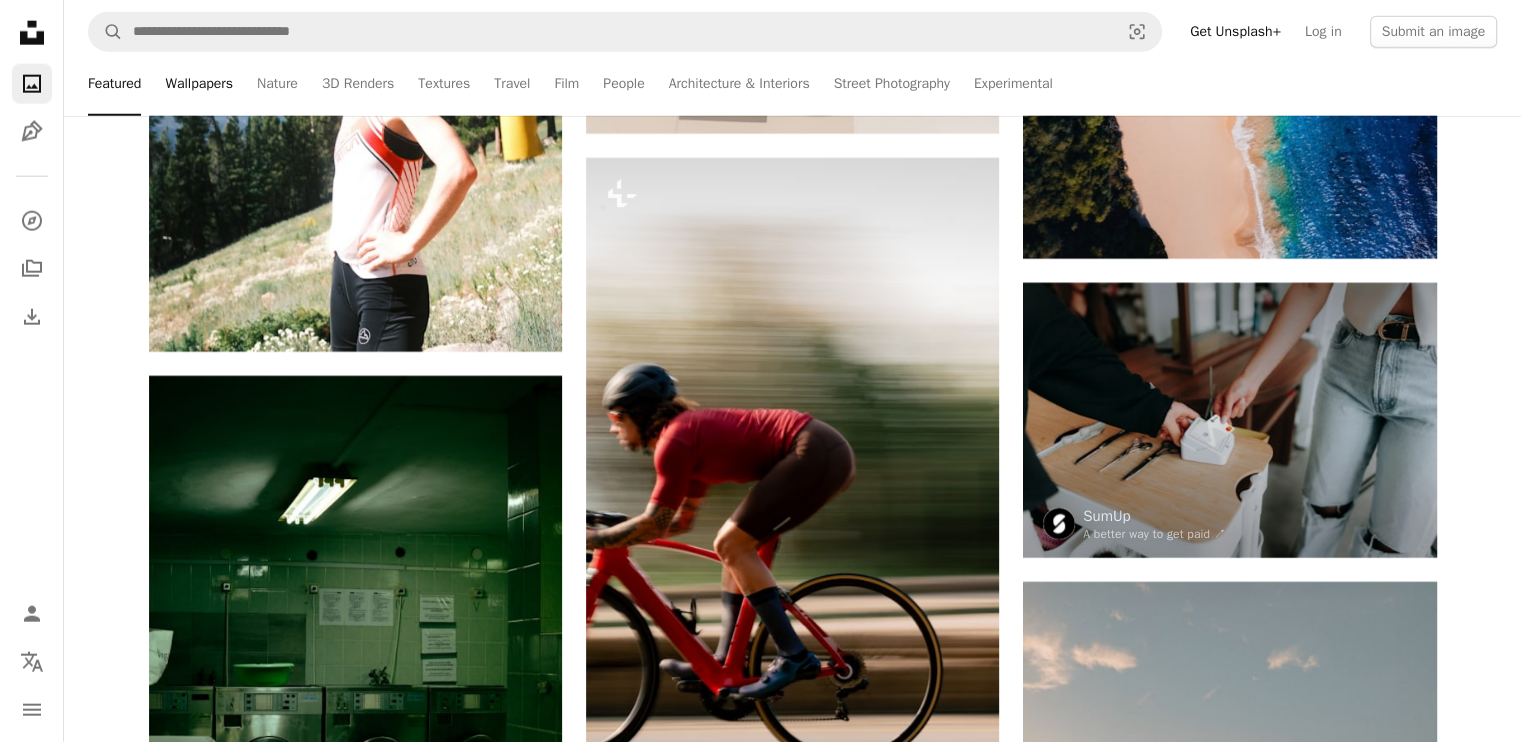 click on "Wallpapers" at bounding box center [199, 84] 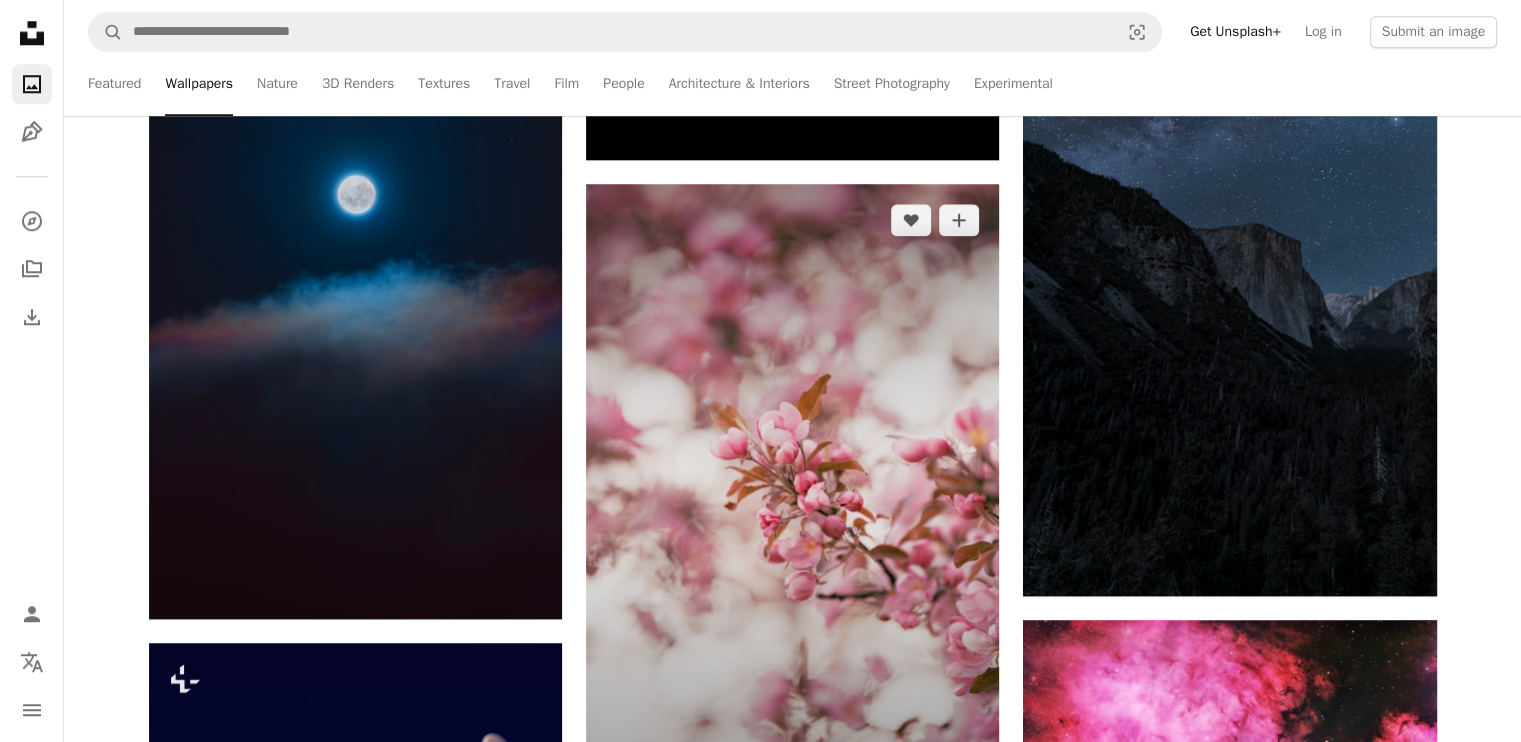 scroll, scrollTop: 1900, scrollLeft: 0, axis: vertical 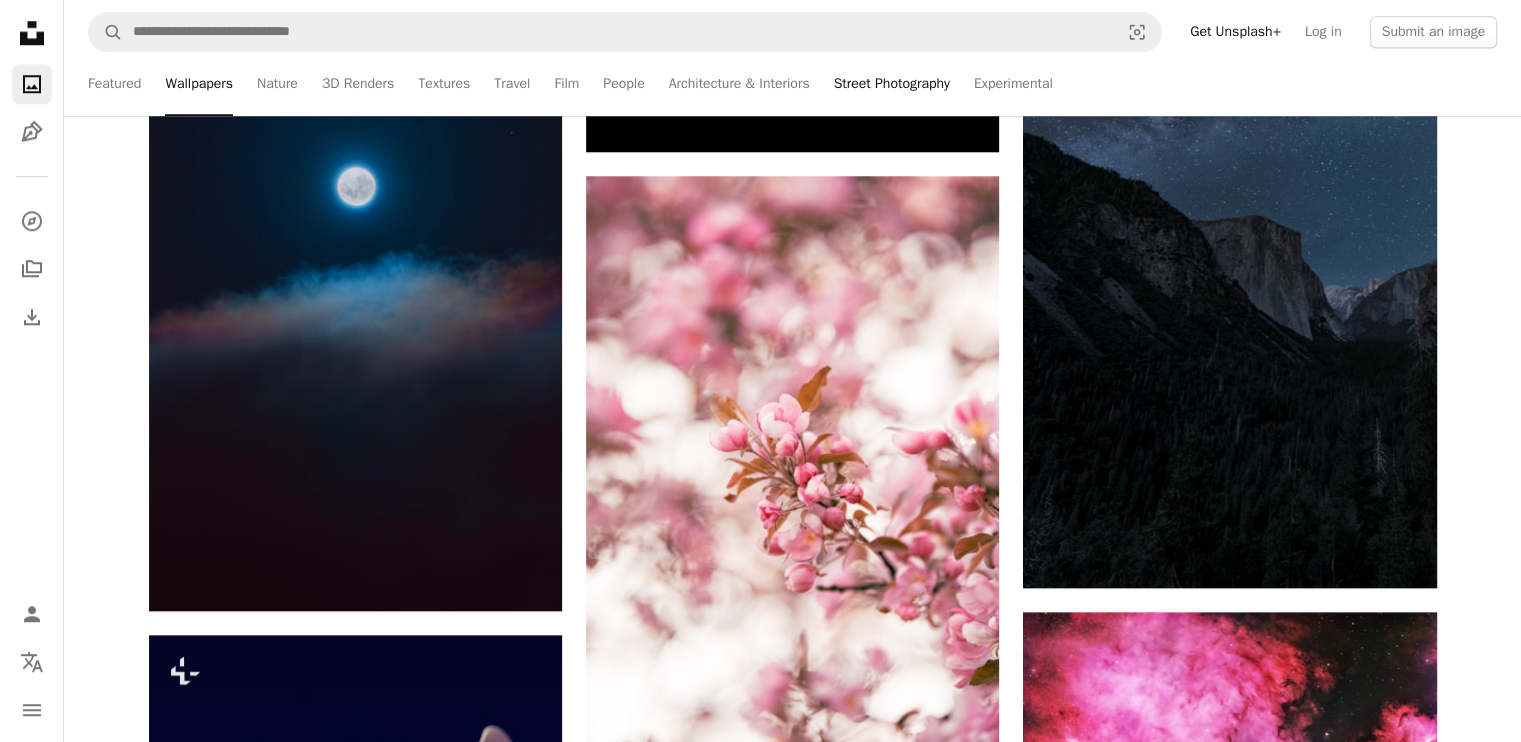 click on "Street Photography" at bounding box center (892, 84) 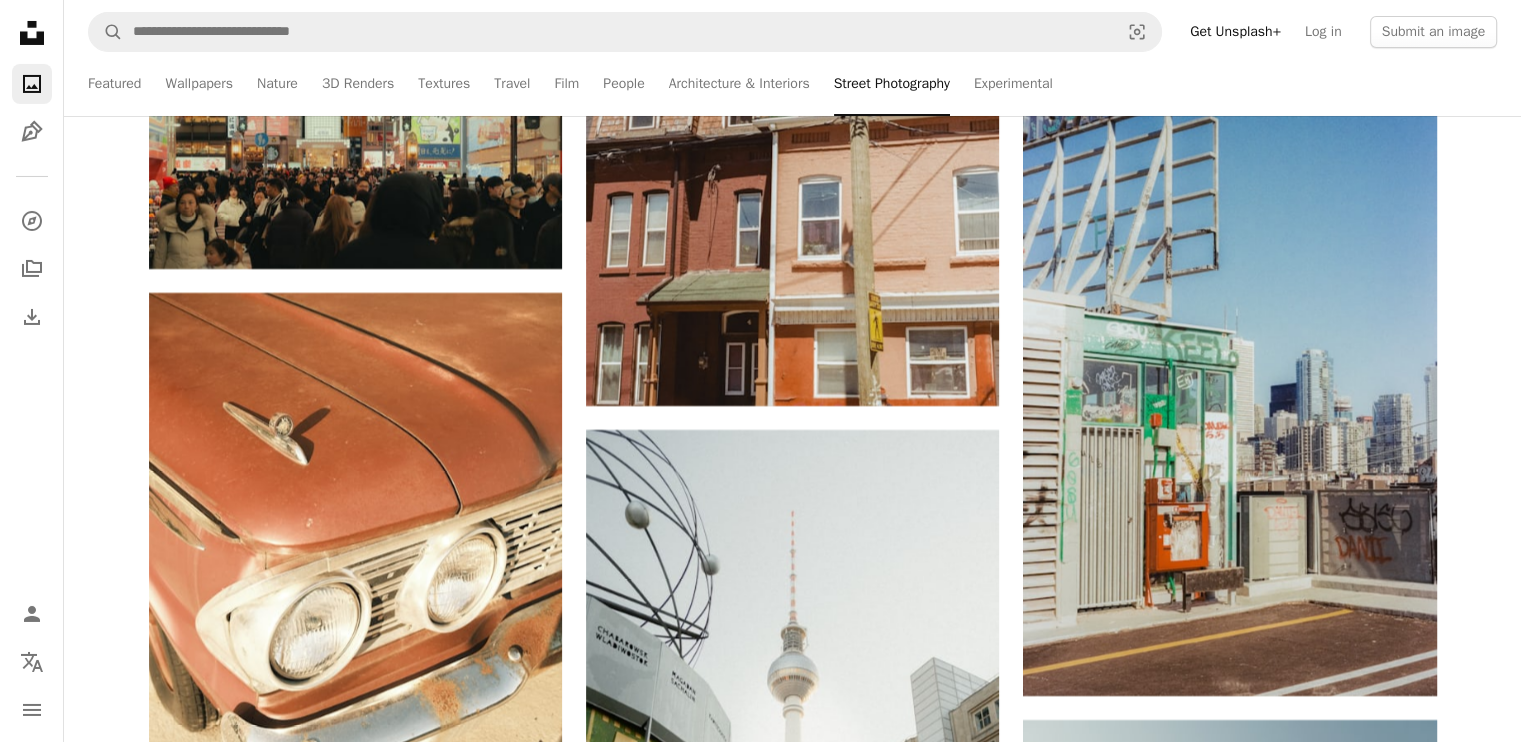 scroll, scrollTop: 15310, scrollLeft: 0, axis: vertical 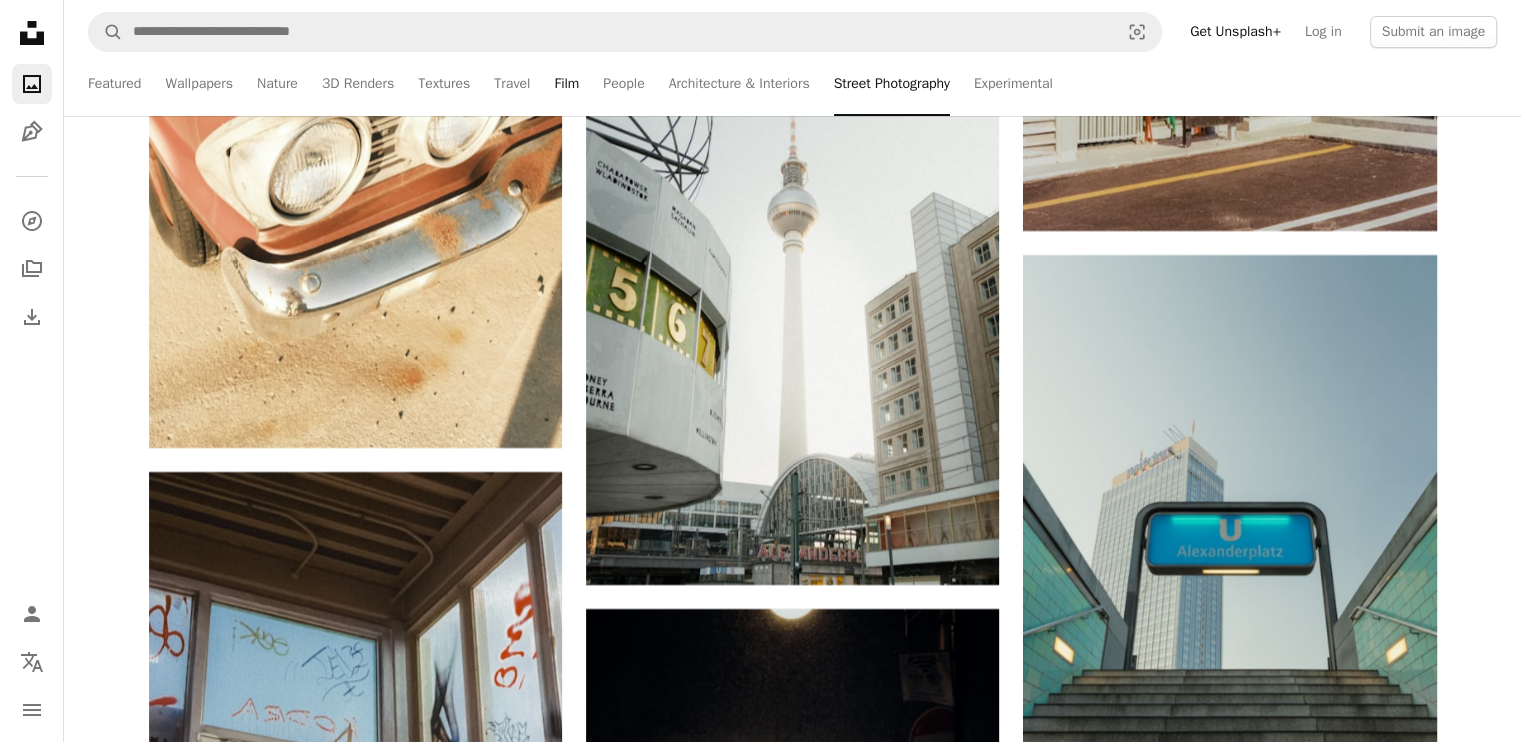 click on "Film" at bounding box center (566, 84) 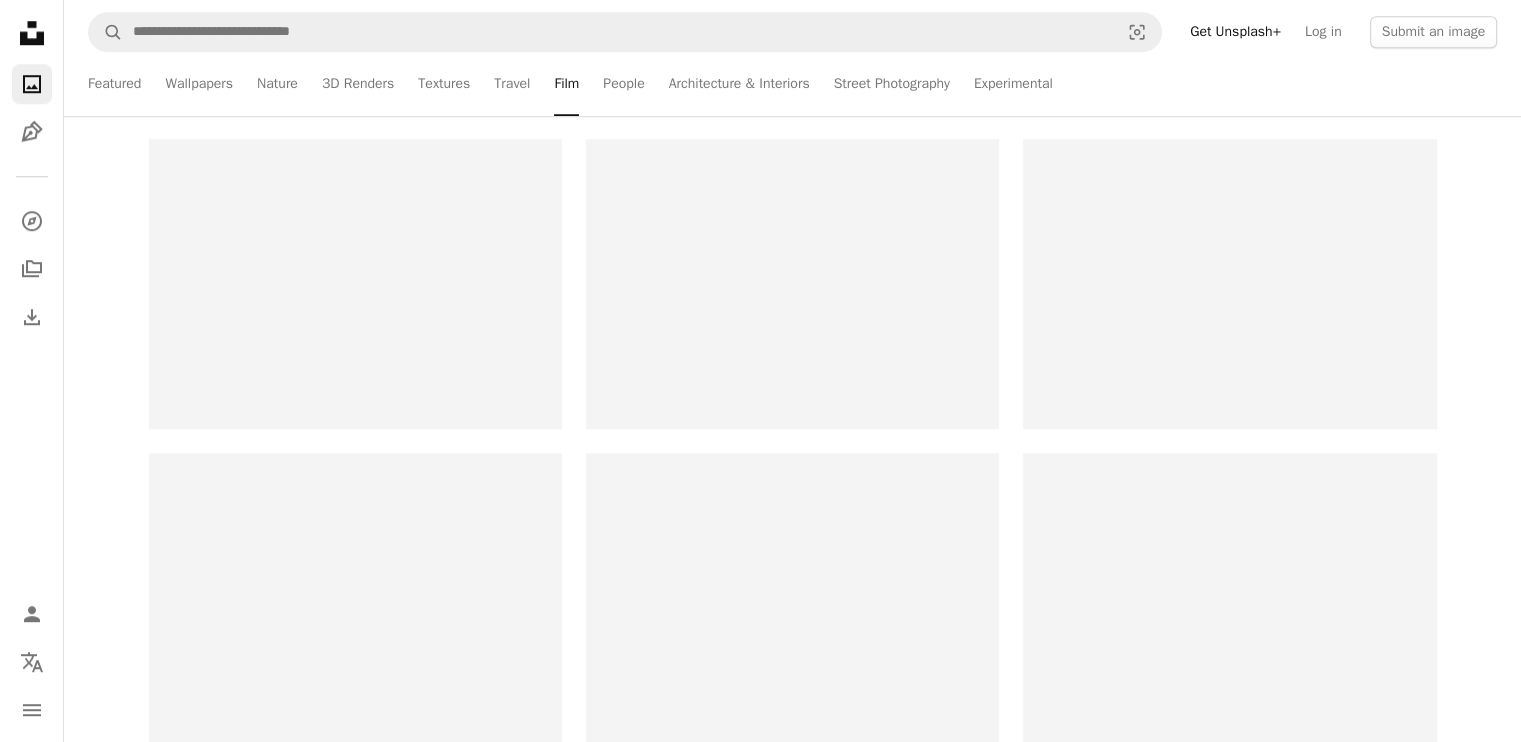 scroll, scrollTop: 0, scrollLeft: 0, axis: both 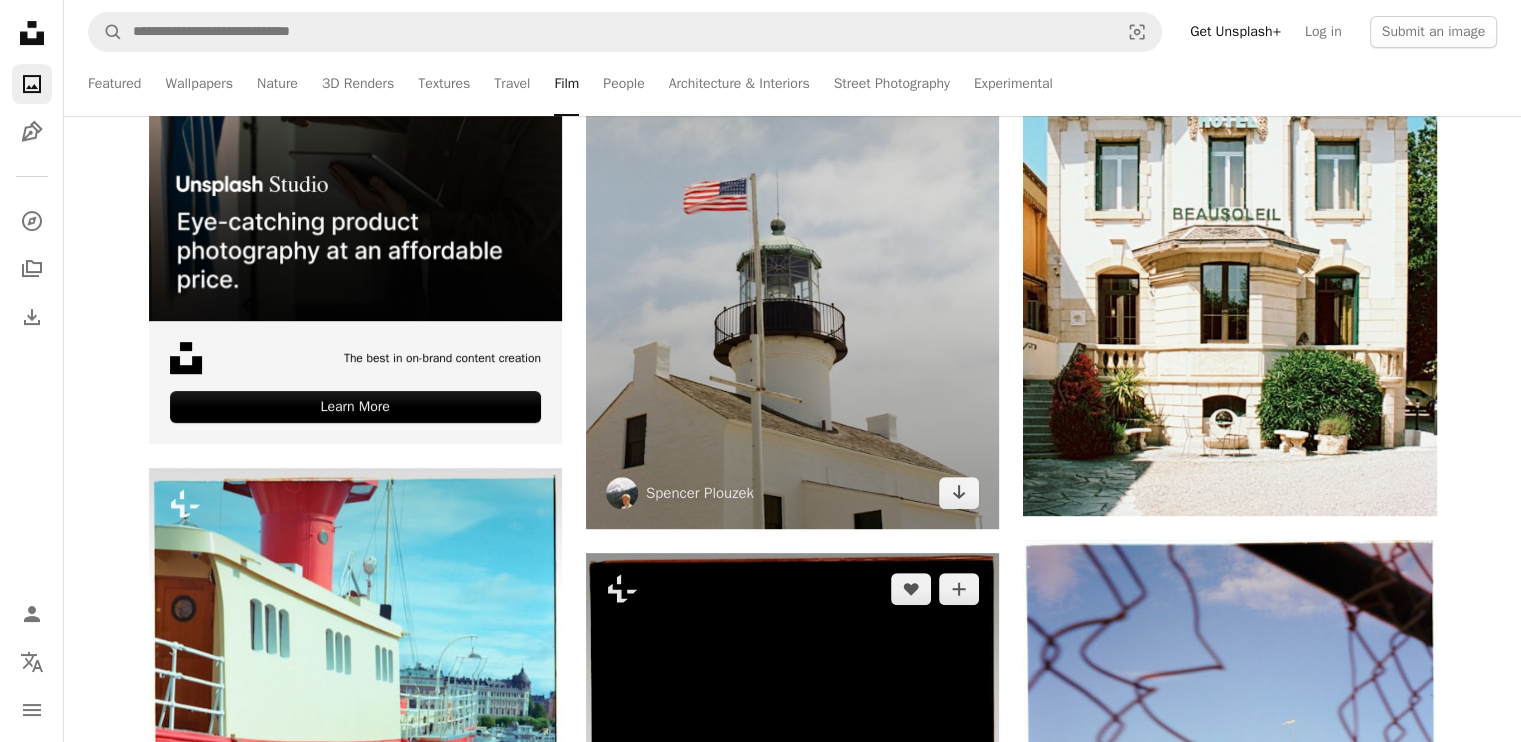 click at bounding box center [792, 853] 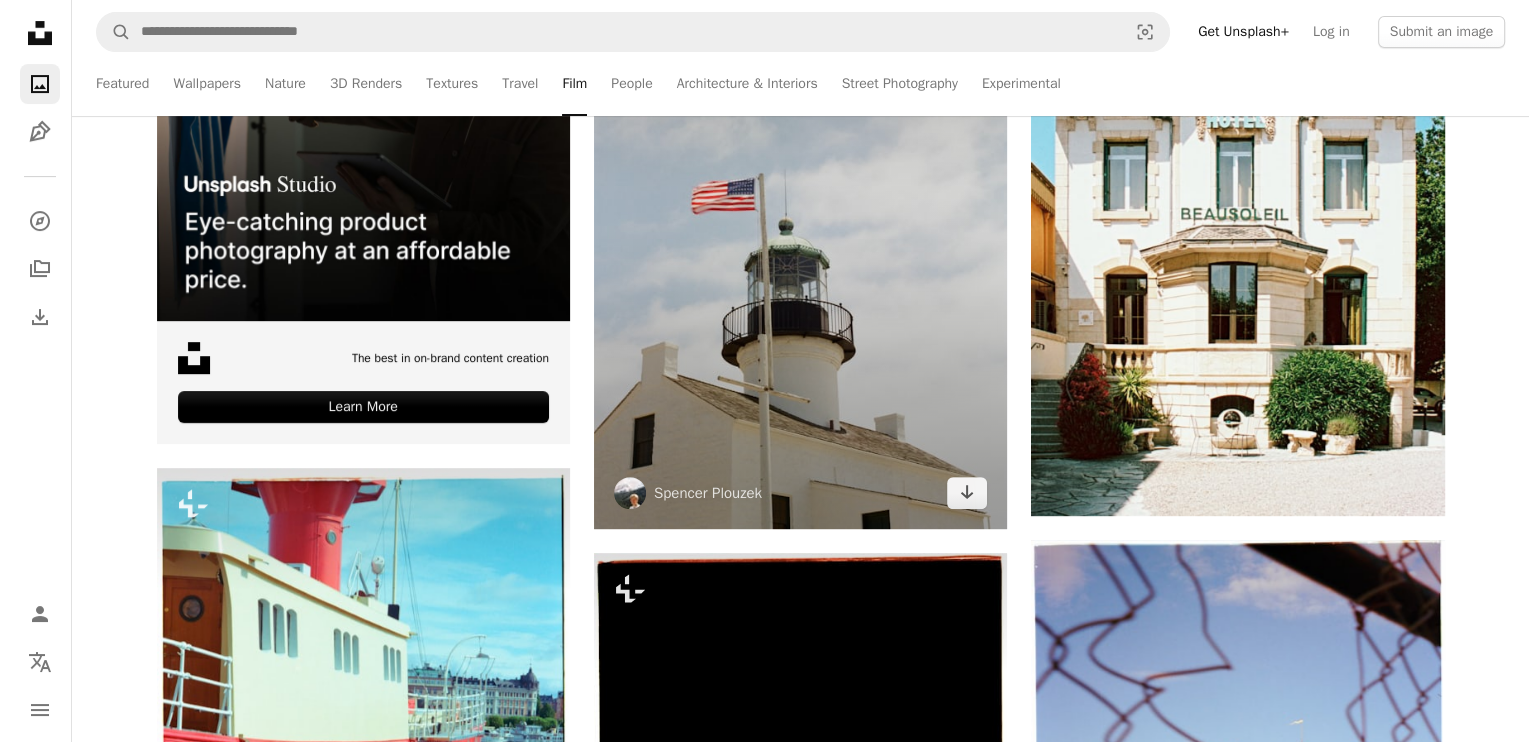 scroll, scrollTop: 1012, scrollLeft: 0, axis: vertical 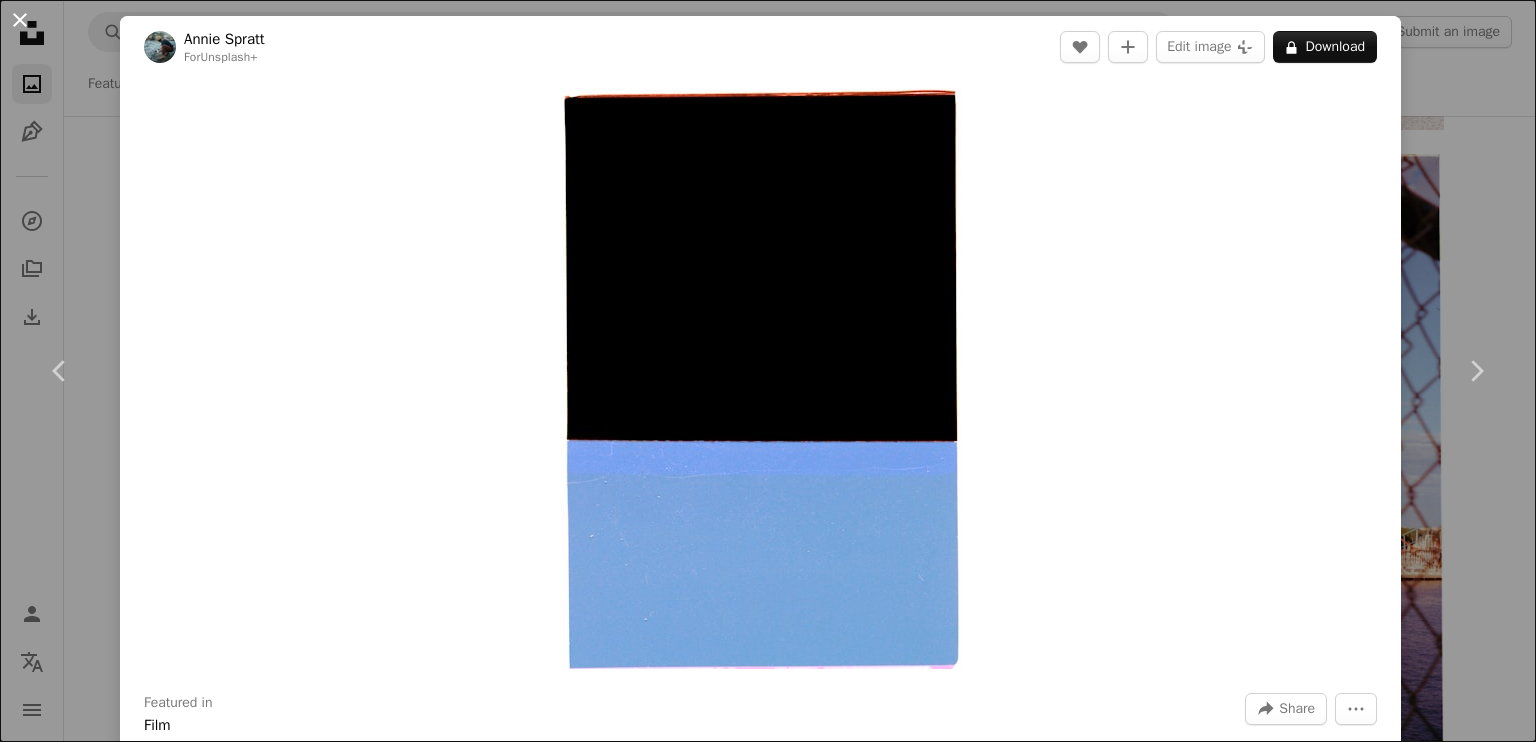 click on "An X shape" at bounding box center (20, 20) 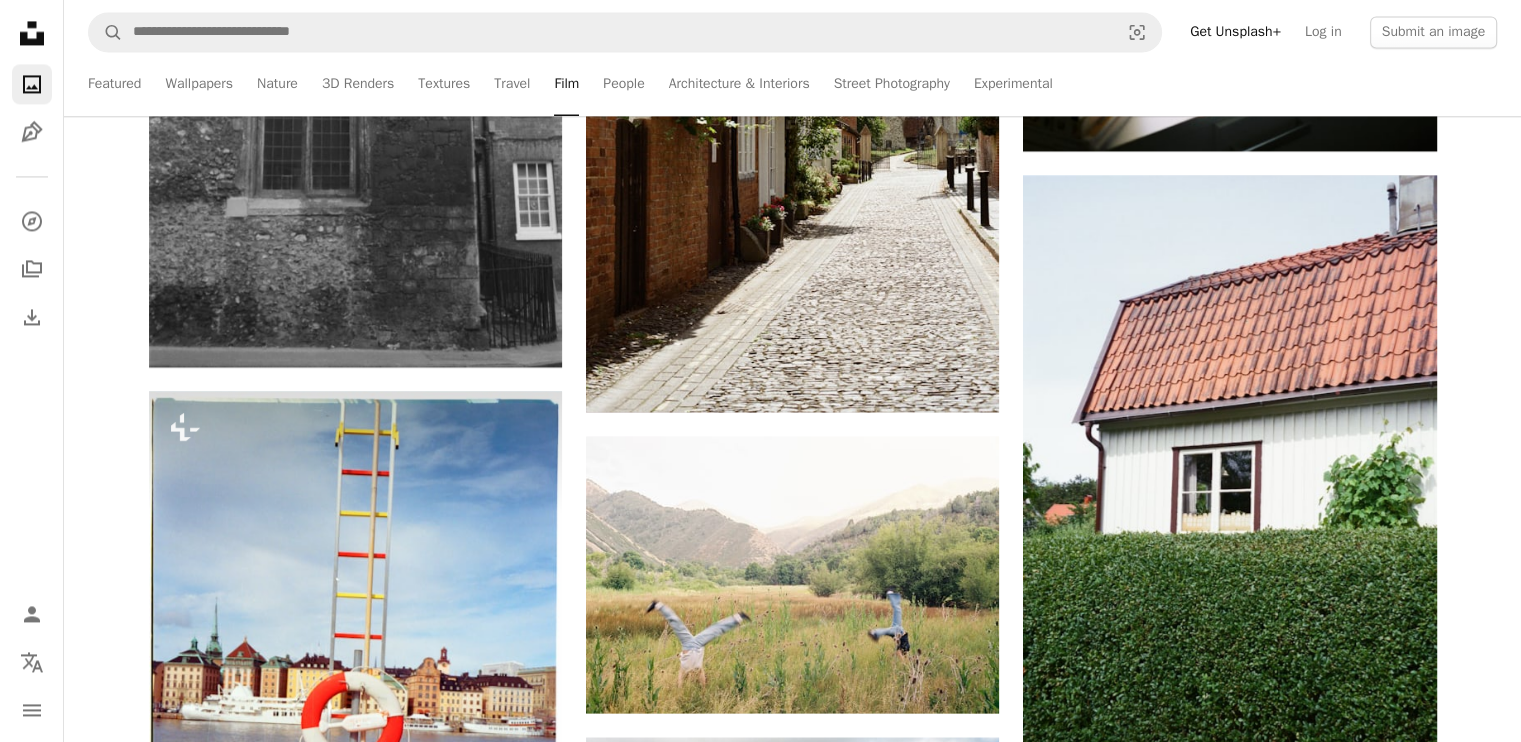 scroll, scrollTop: 3204, scrollLeft: 0, axis: vertical 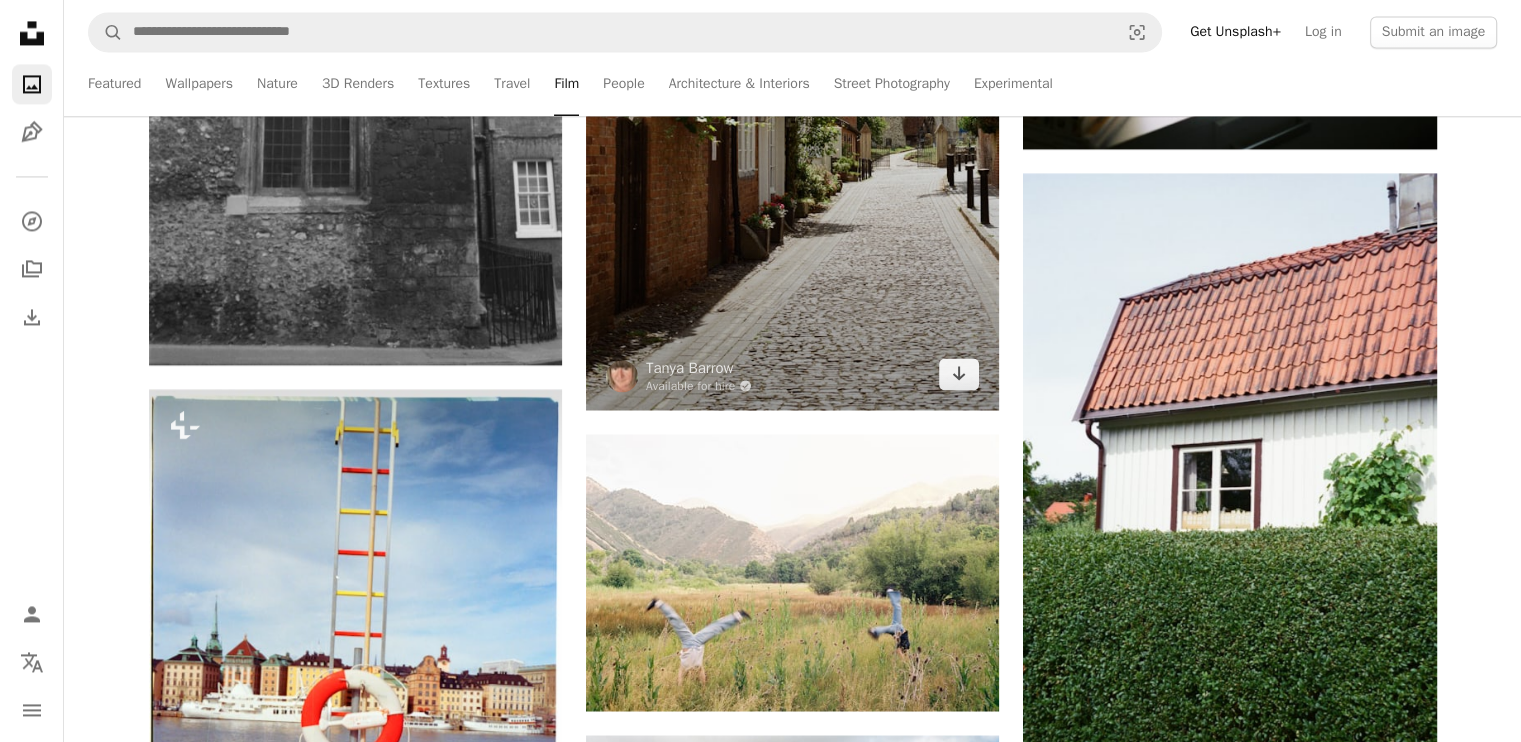 click at bounding box center [792, 98] 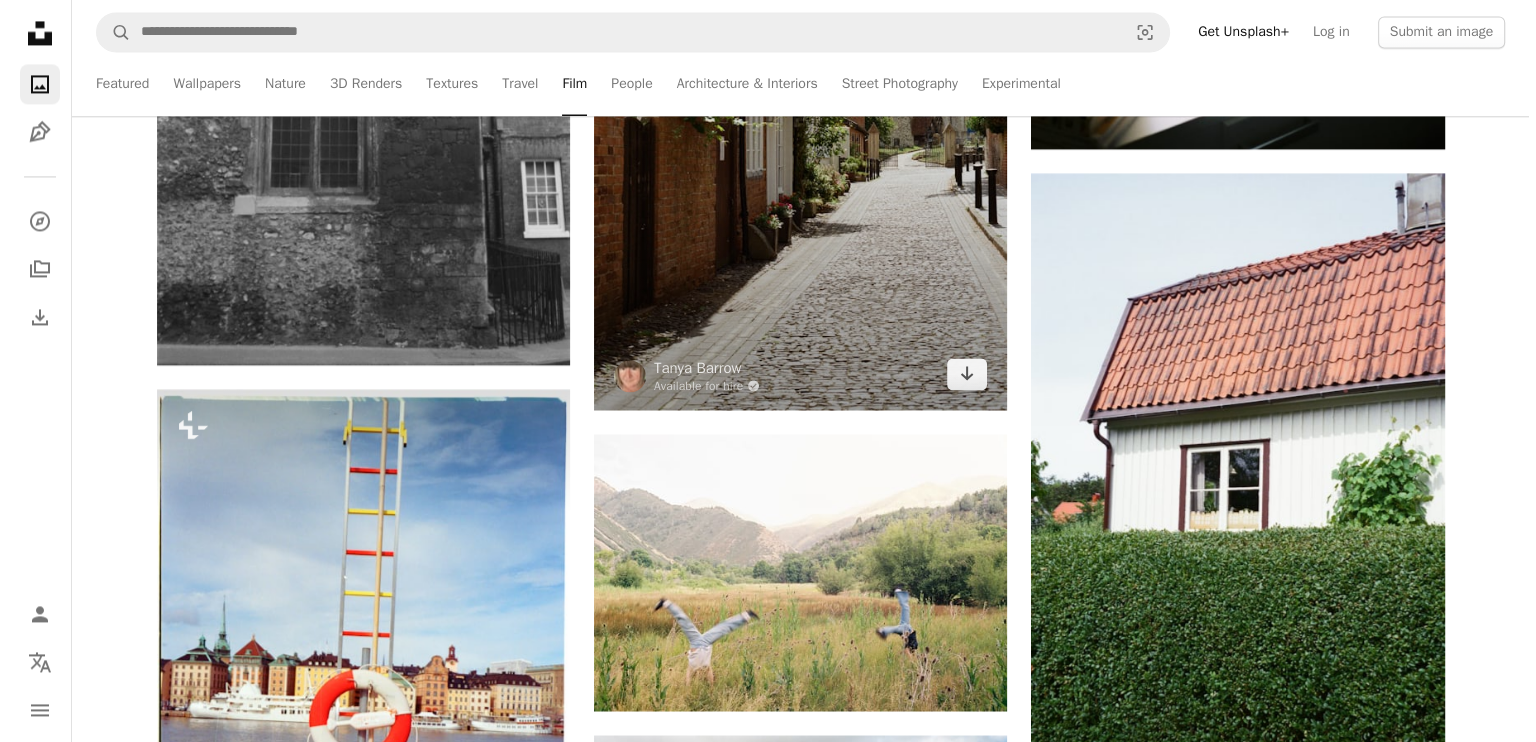 scroll, scrollTop: 3501, scrollLeft: 0, axis: vertical 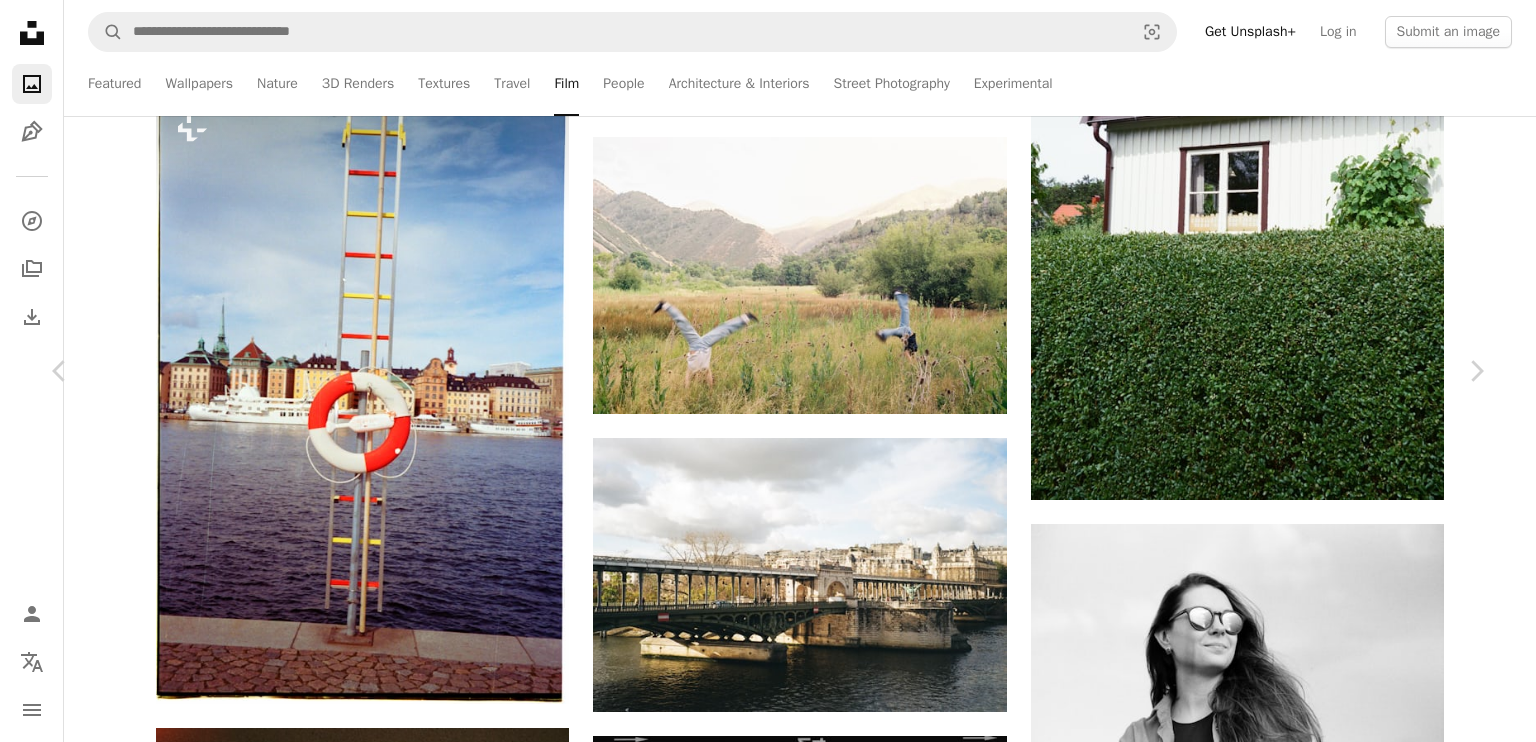 click on "An X shape" at bounding box center [20, 20] 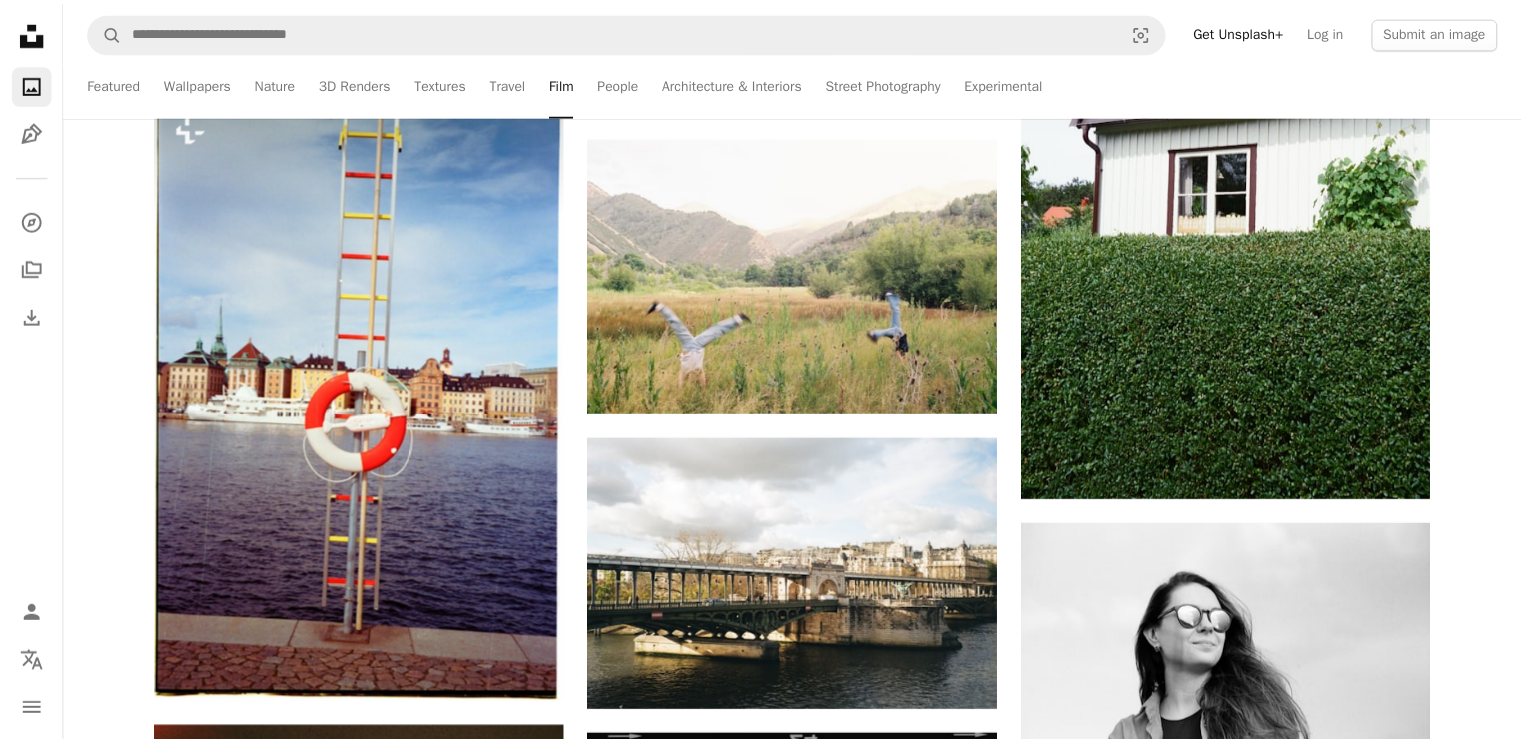 scroll, scrollTop: 3204, scrollLeft: 0, axis: vertical 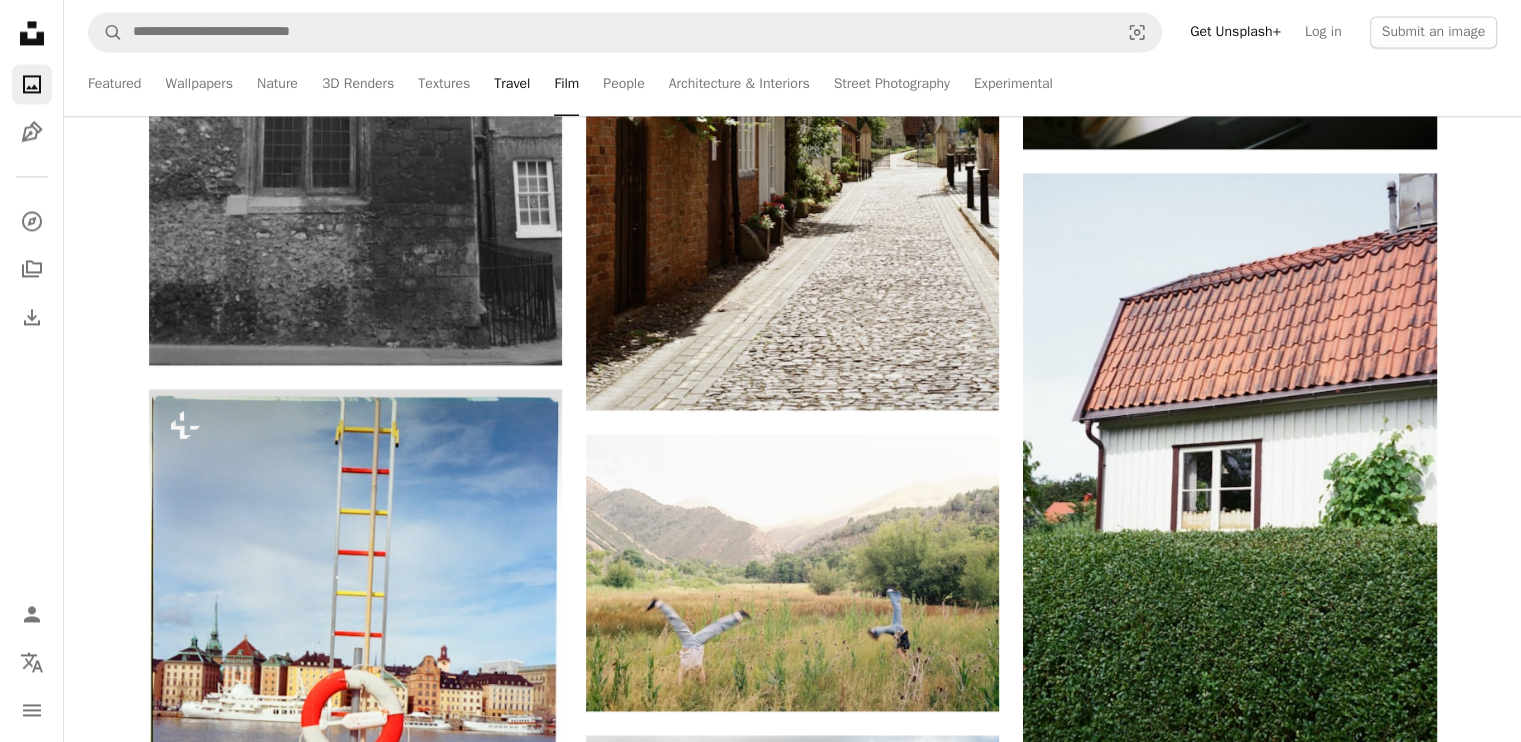 click on "Travel" at bounding box center [512, 84] 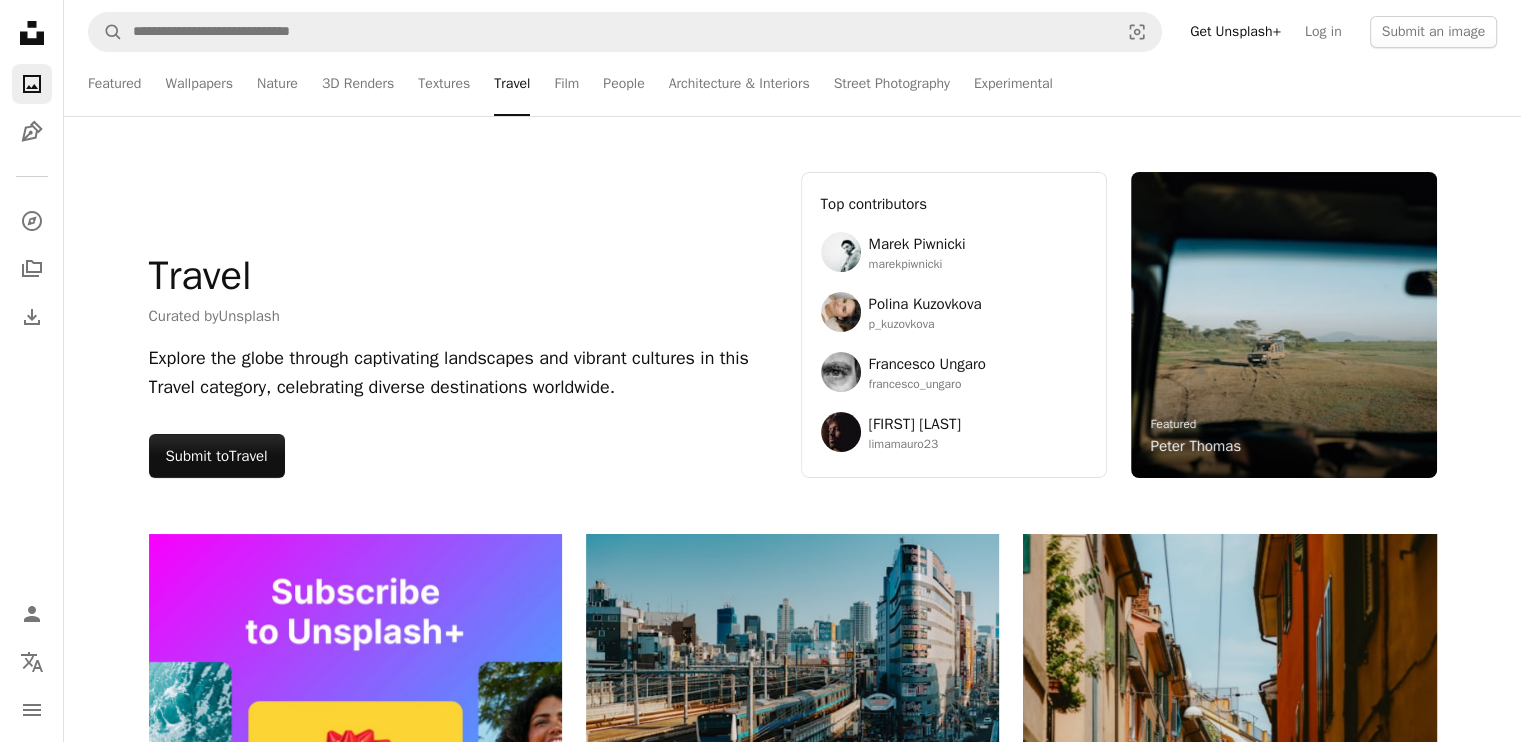 click on "Travel" at bounding box center (512, 84) 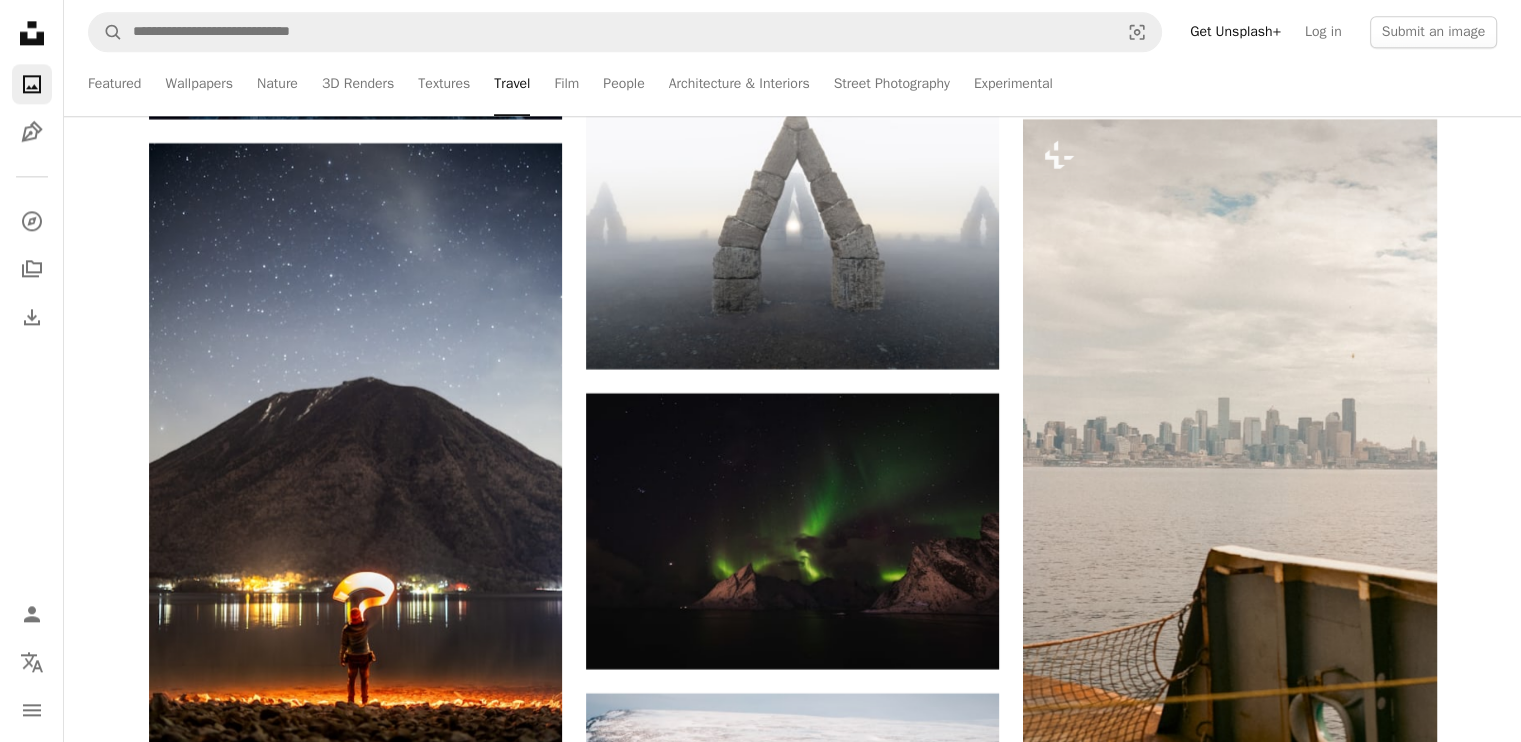 scroll, scrollTop: 10924, scrollLeft: 0, axis: vertical 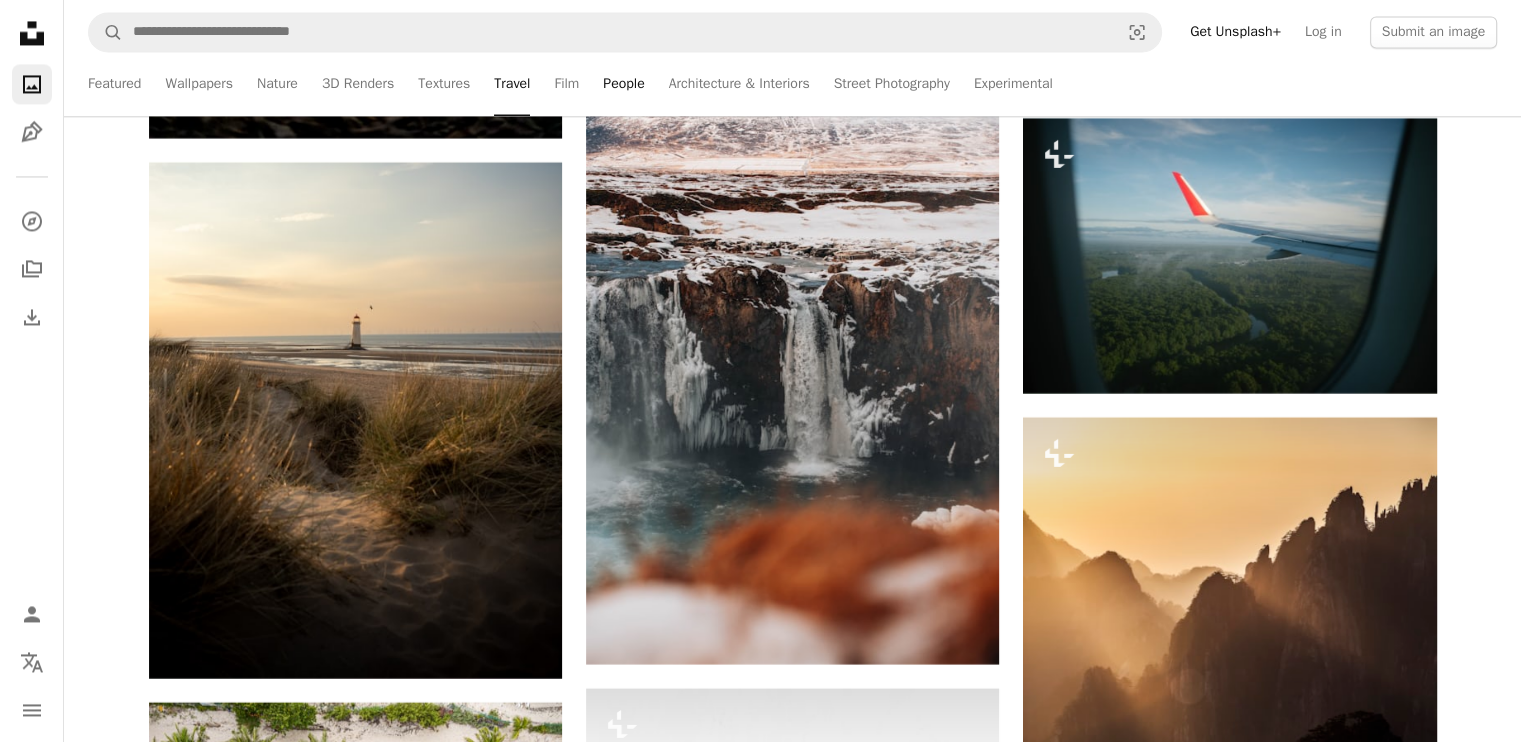 click on "People" at bounding box center [623, 84] 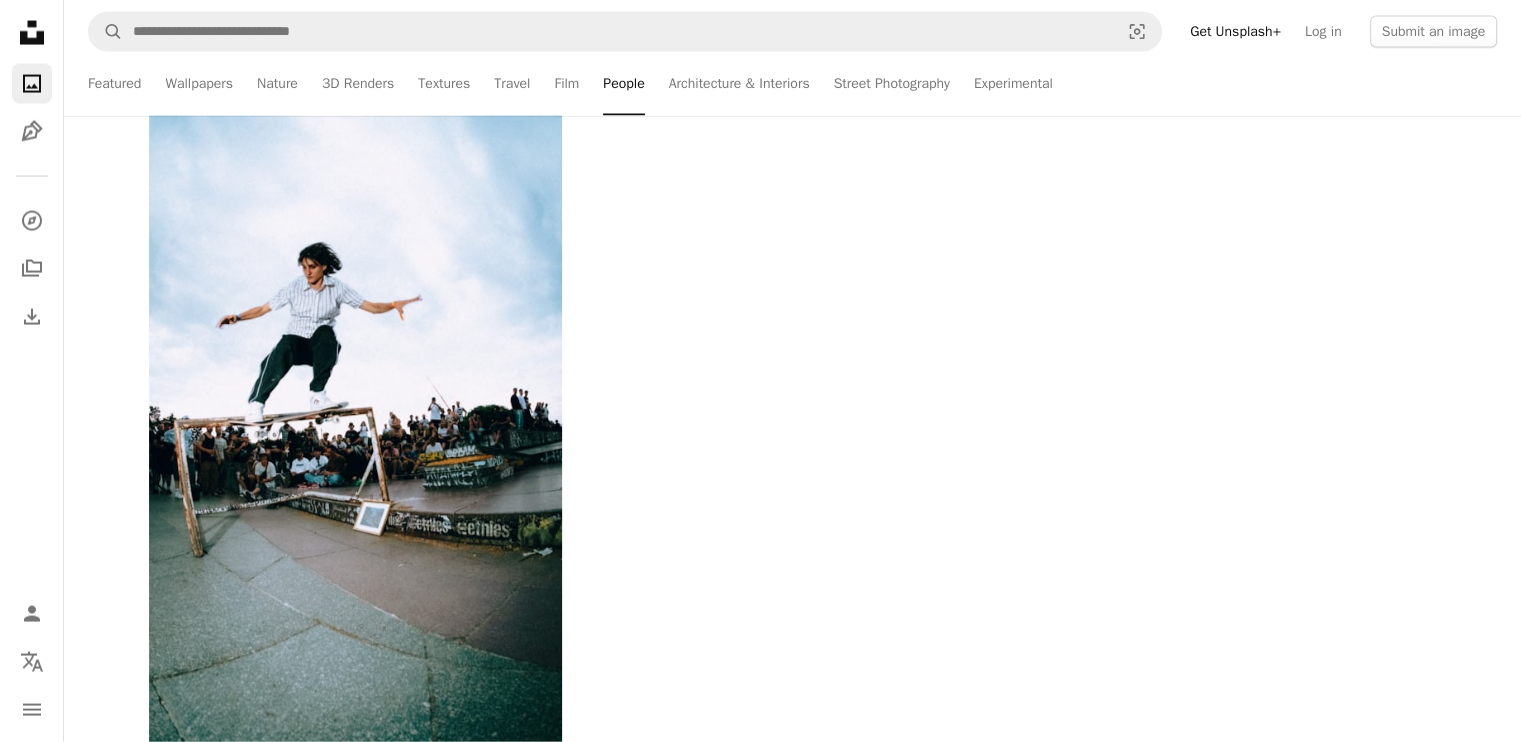 scroll, scrollTop: 0, scrollLeft: 0, axis: both 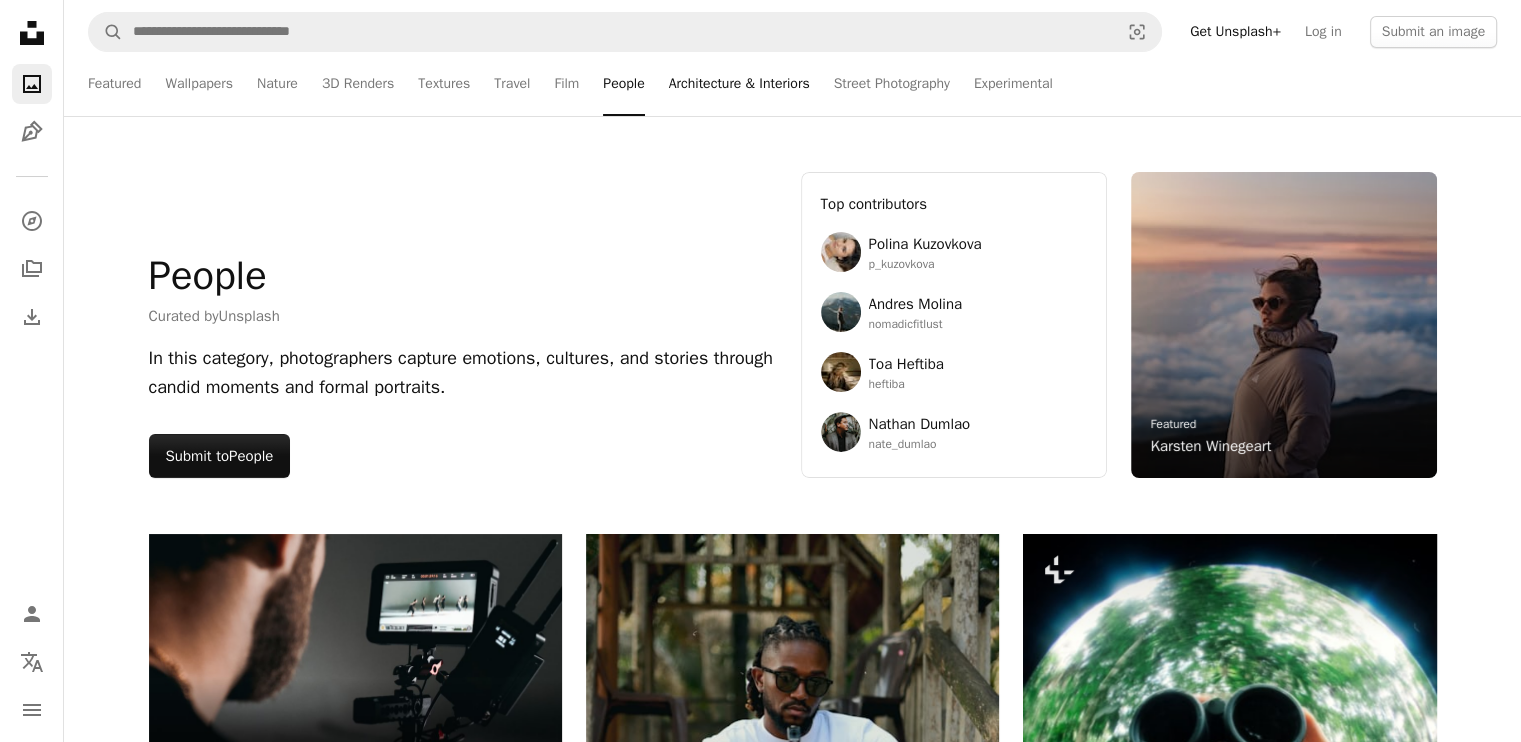 click on "Architecture & Interiors" at bounding box center [739, 84] 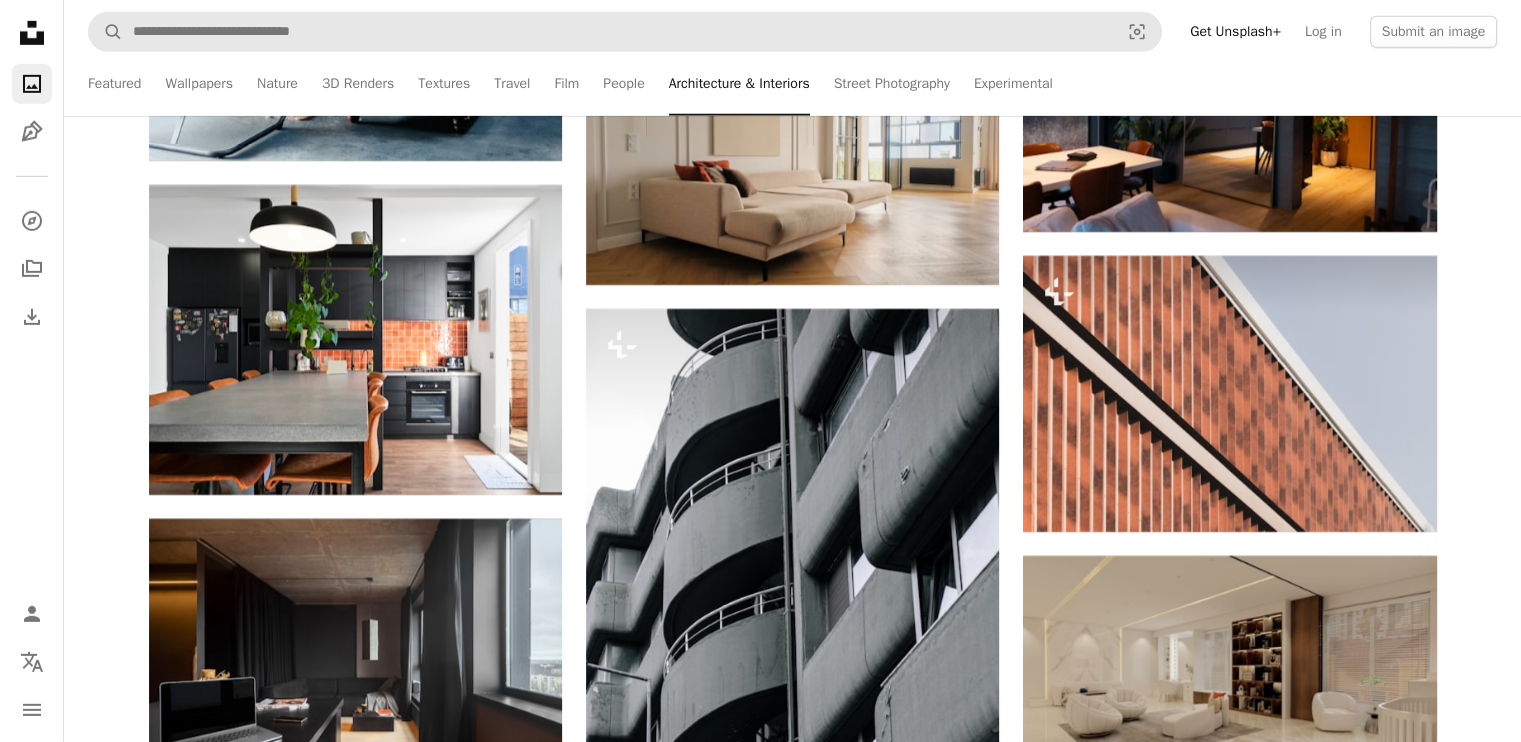 scroll, scrollTop: 21663, scrollLeft: 0, axis: vertical 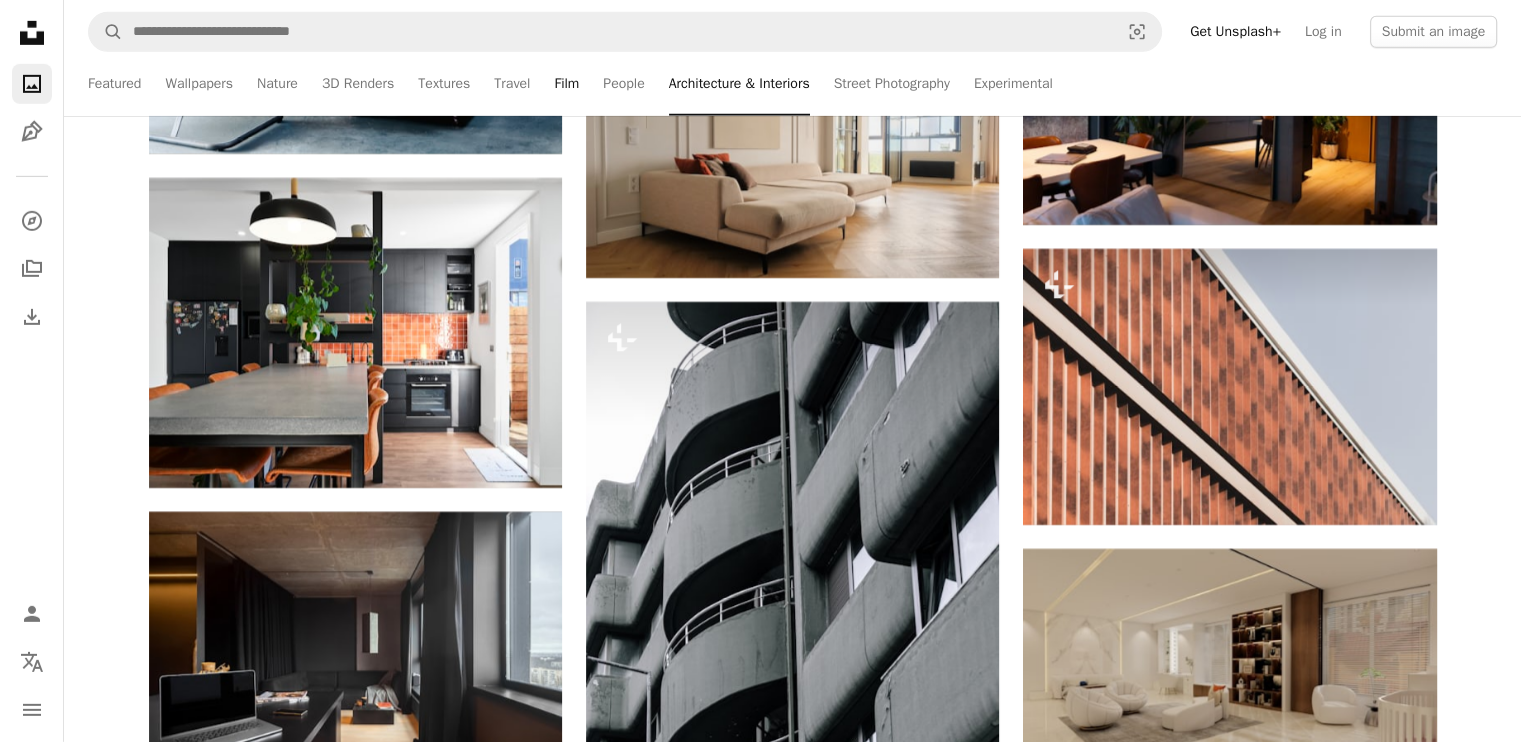 click on "Film" at bounding box center (566, 84) 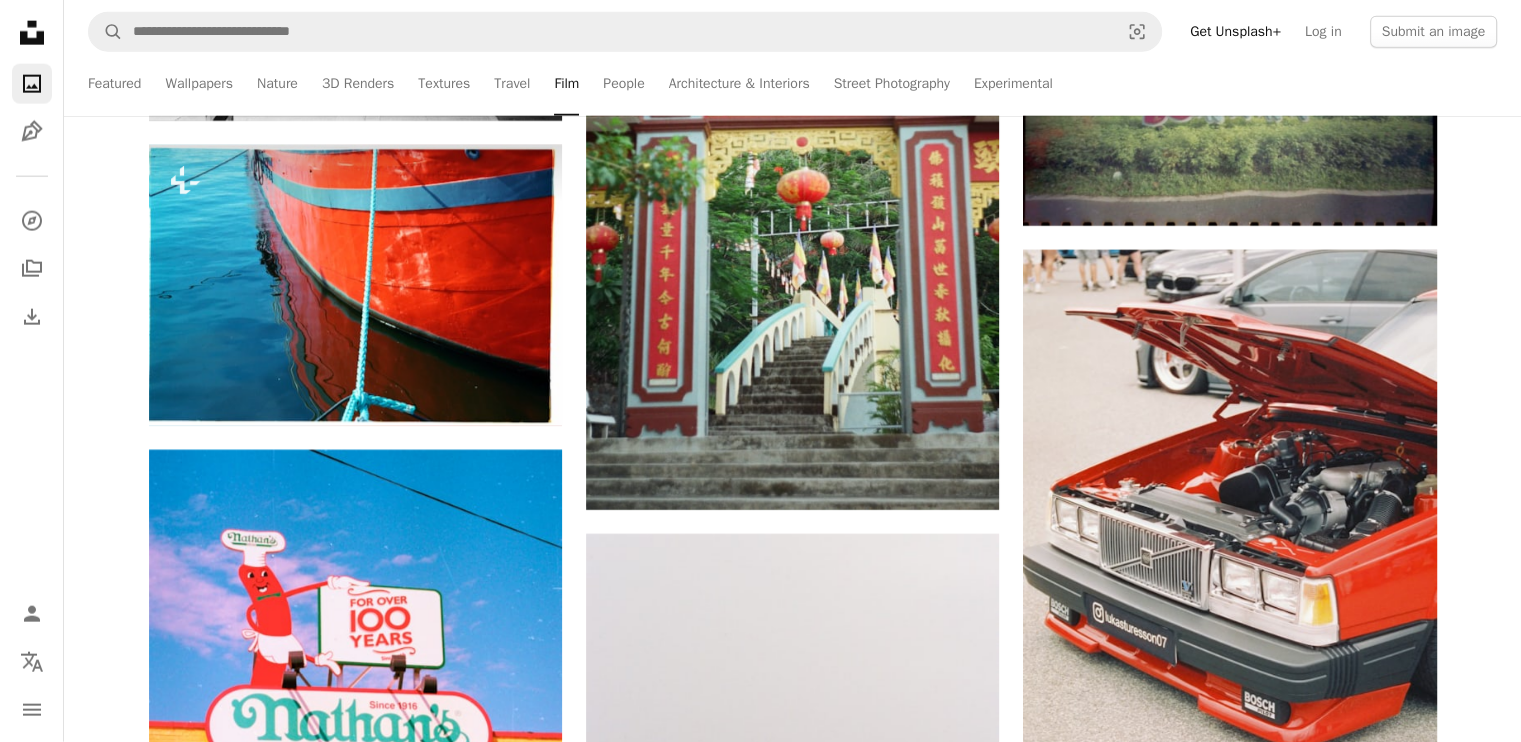 scroll, scrollTop: 4994, scrollLeft: 0, axis: vertical 